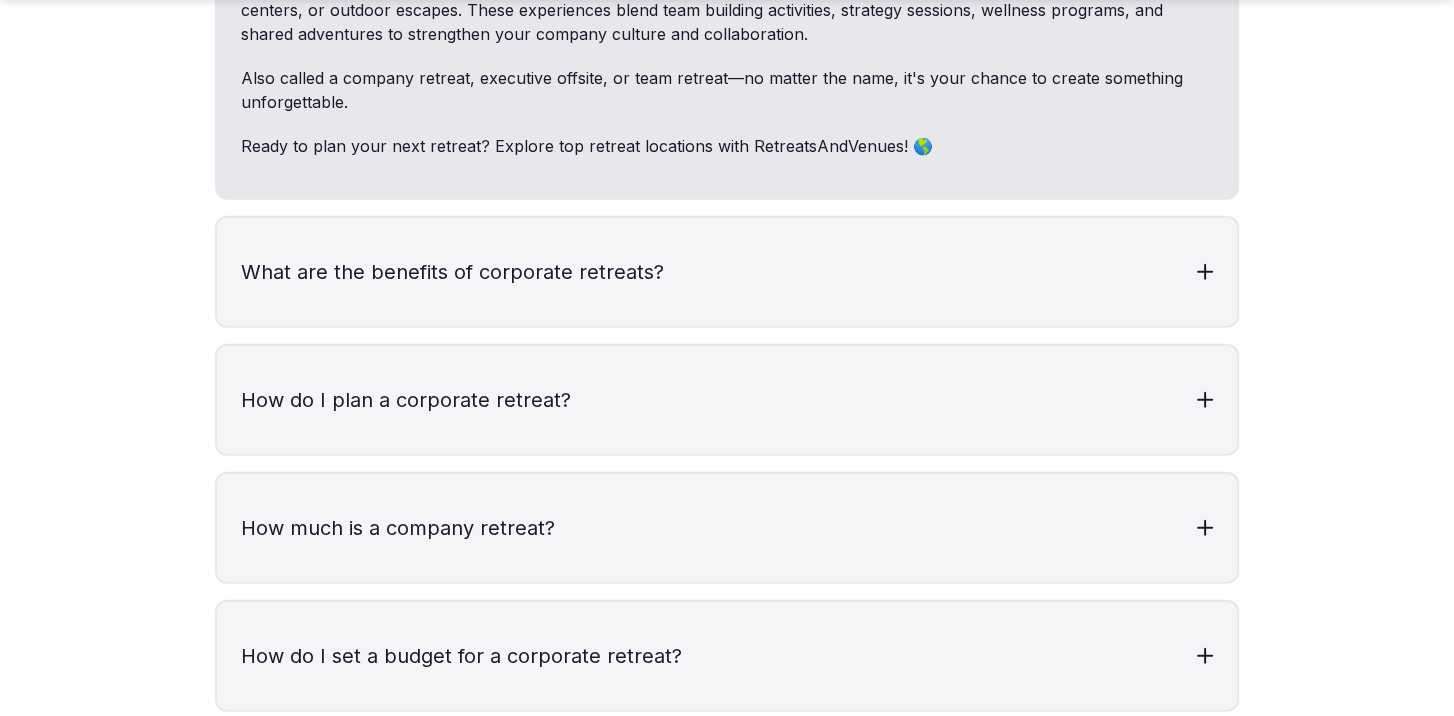 scroll, scrollTop: 6500, scrollLeft: 0, axis: vertical 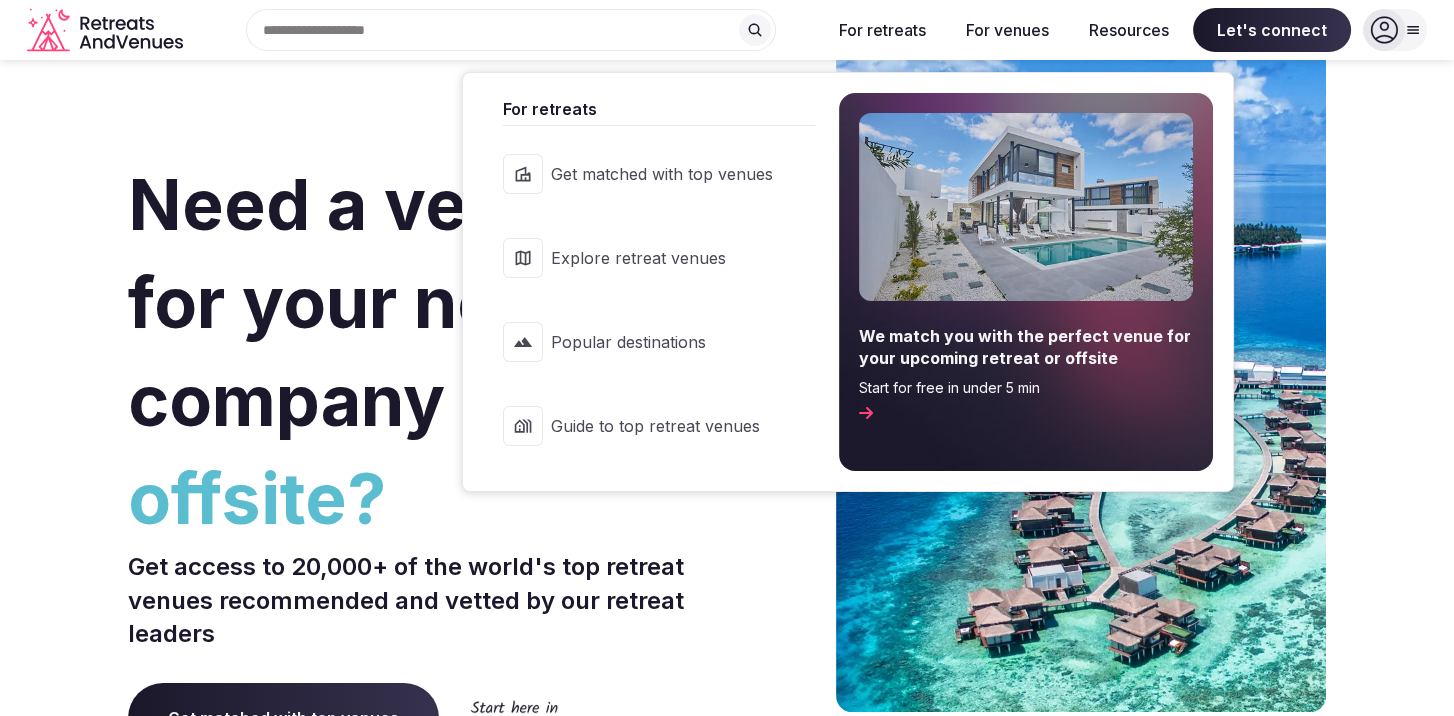 click on "Popular destinations" at bounding box center (662, 342) 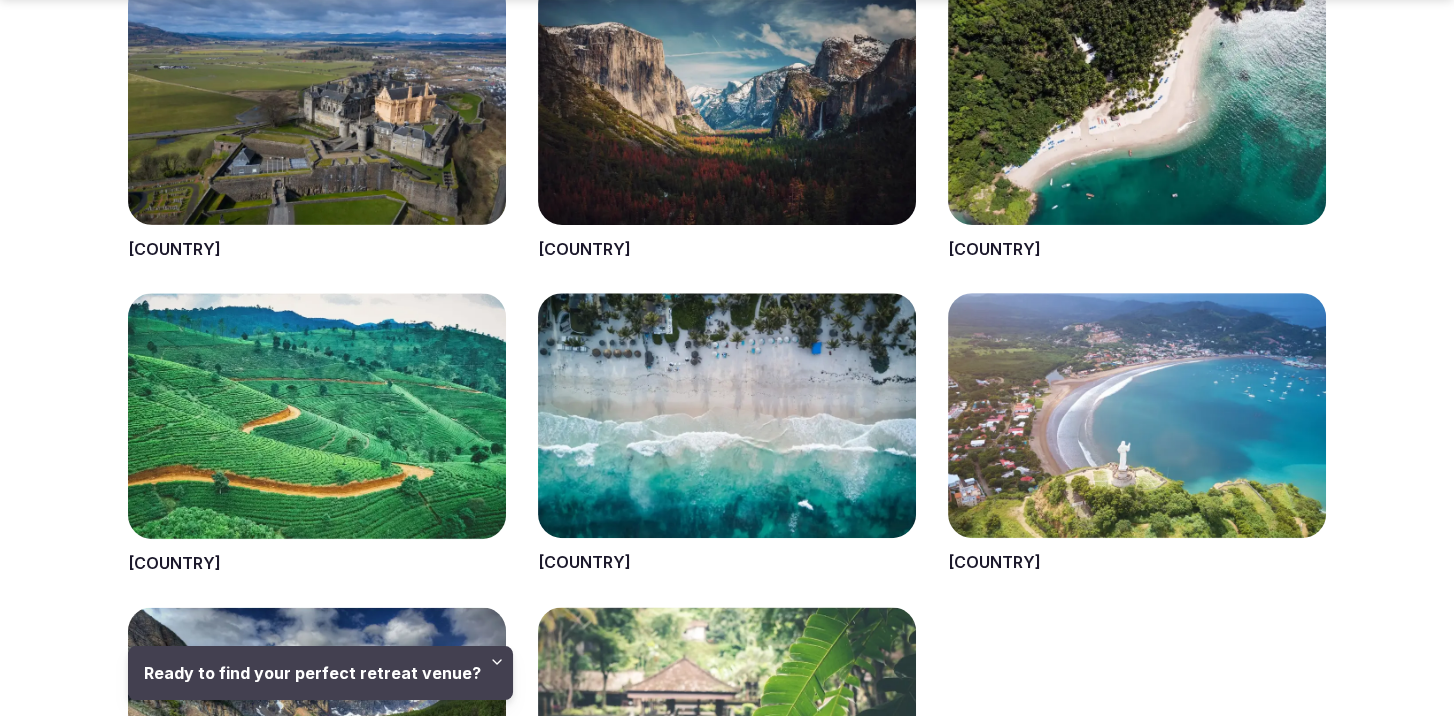 scroll, scrollTop: 1000, scrollLeft: 0, axis: vertical 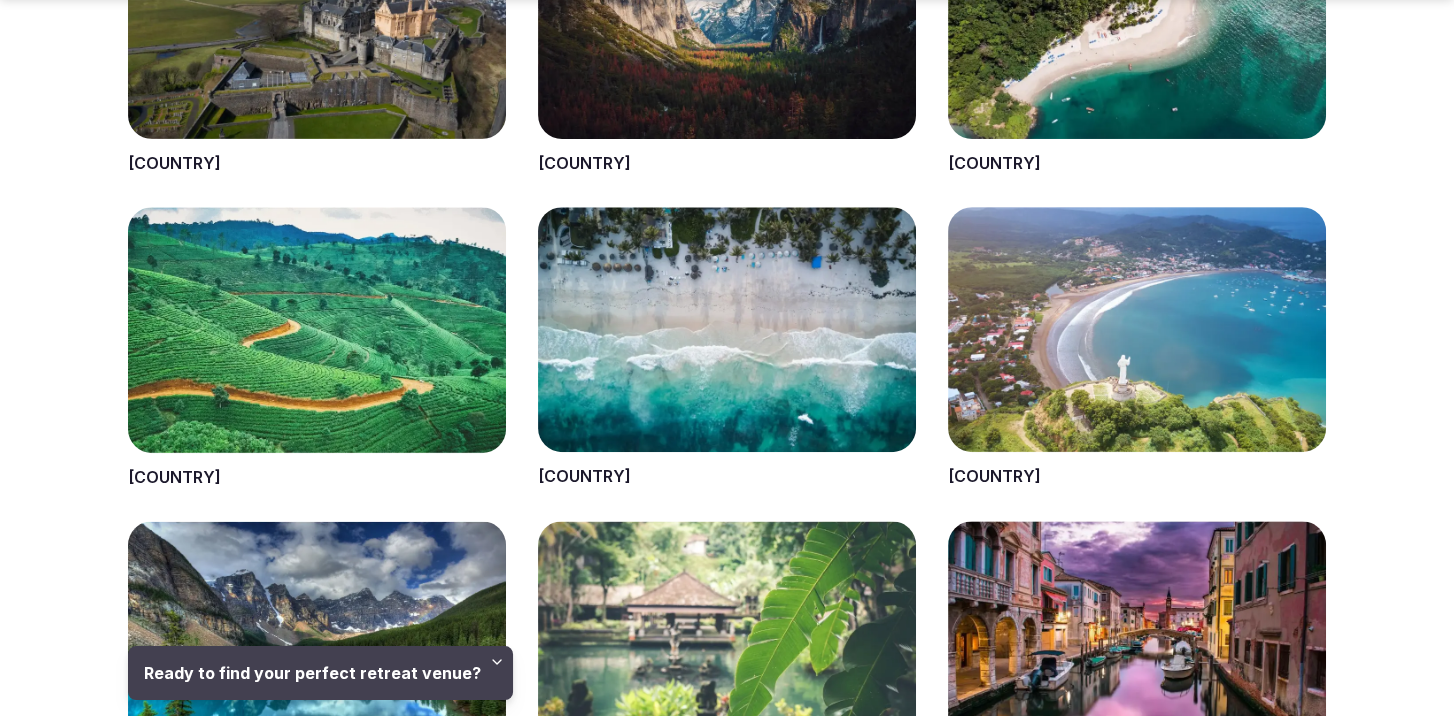 click at bounding box center [727, 348] 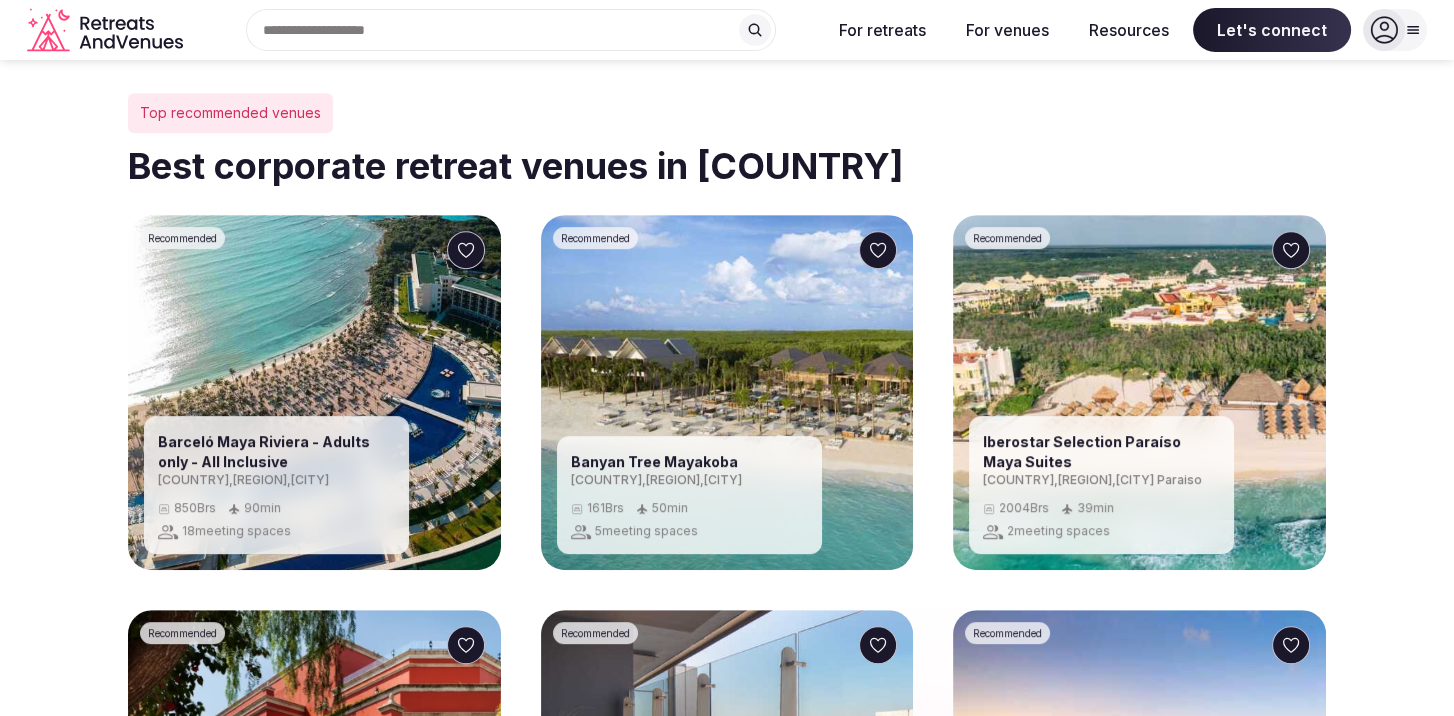 scroll, scrollTop: 500, scrollLeft: 0, axis: vertical 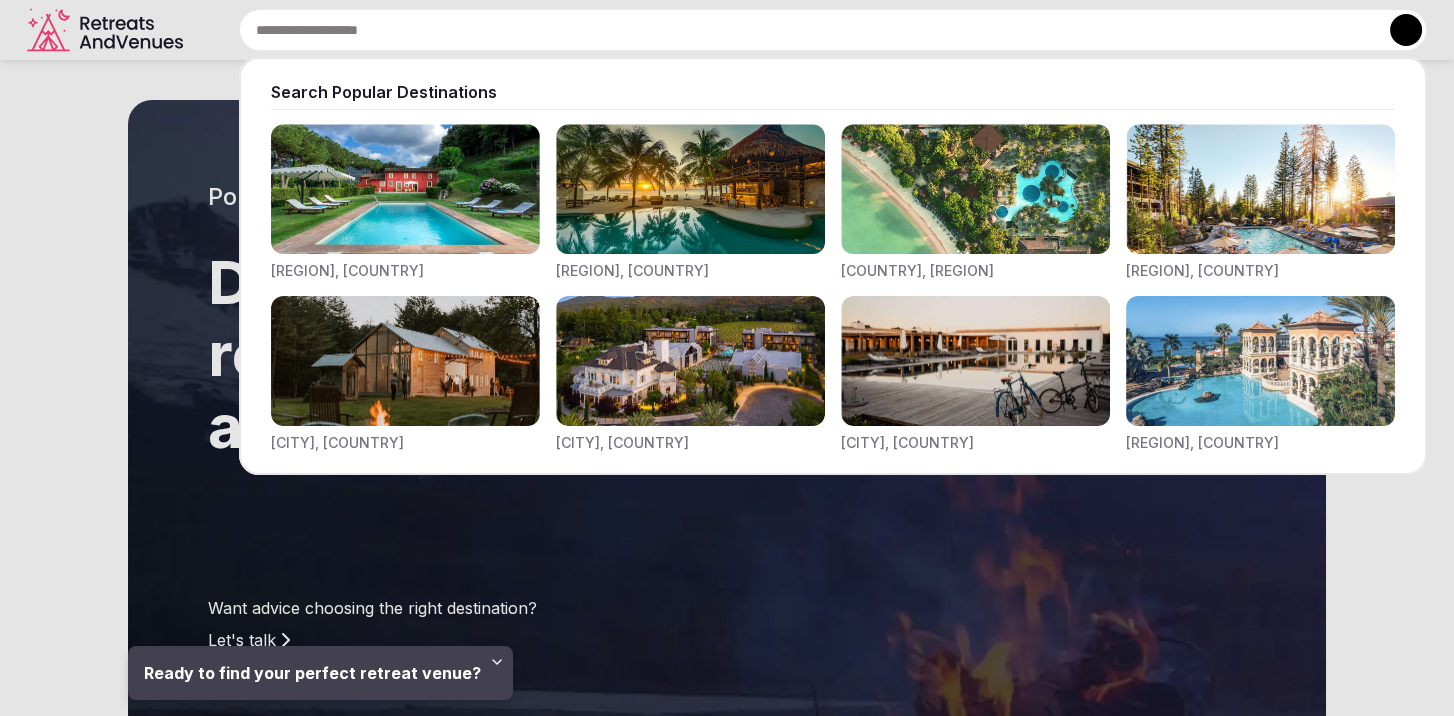 click at bounding box center (833, 30) 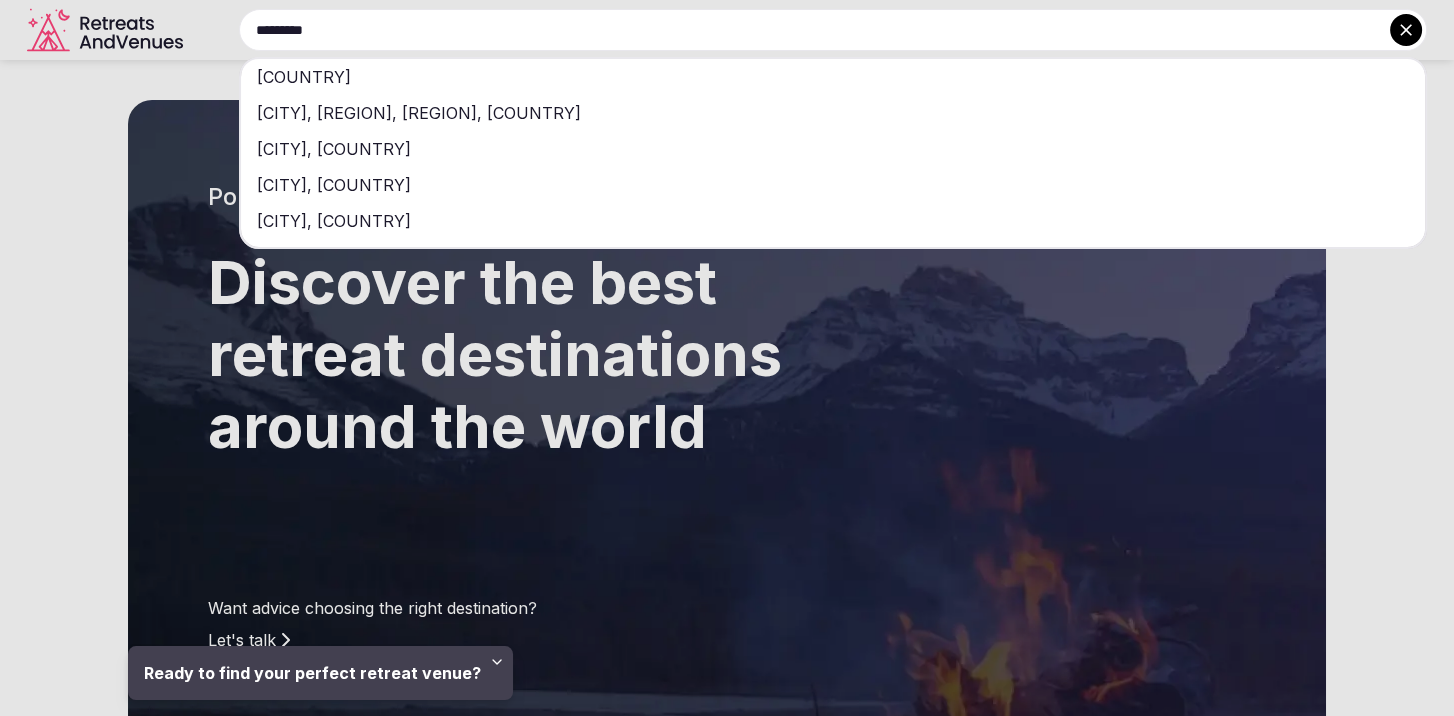 type on "*********" 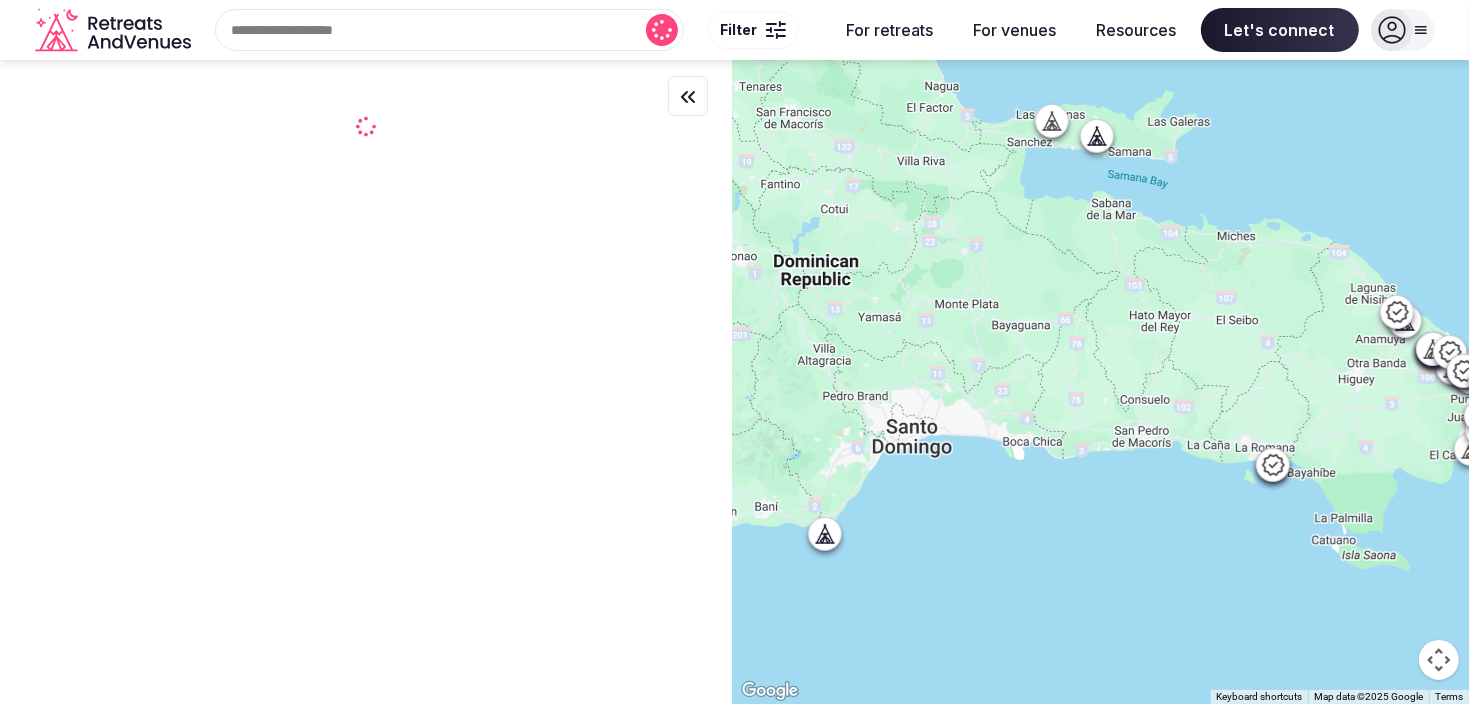 scroll, scrollTop: 0, scrollLeft: 0, axis: both 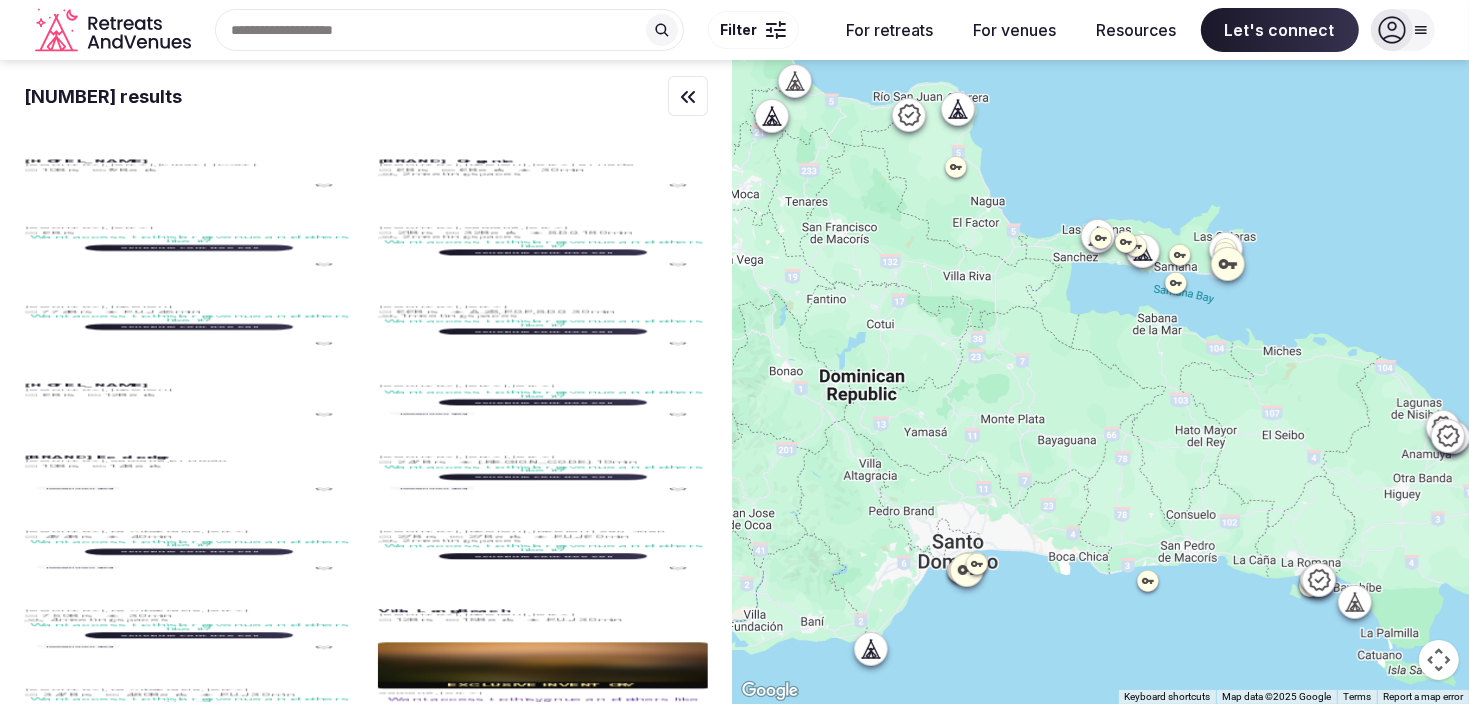 click at bounding box center [1143, 251] 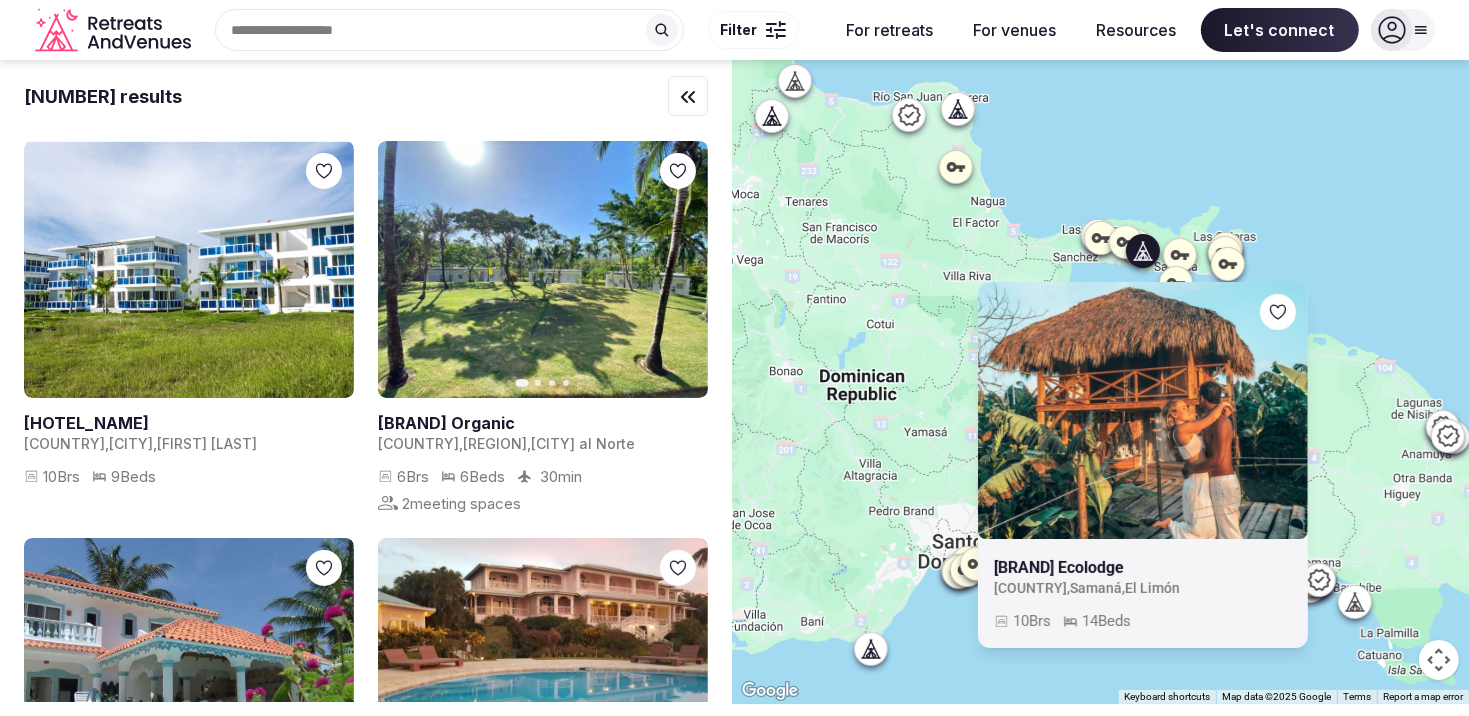 click 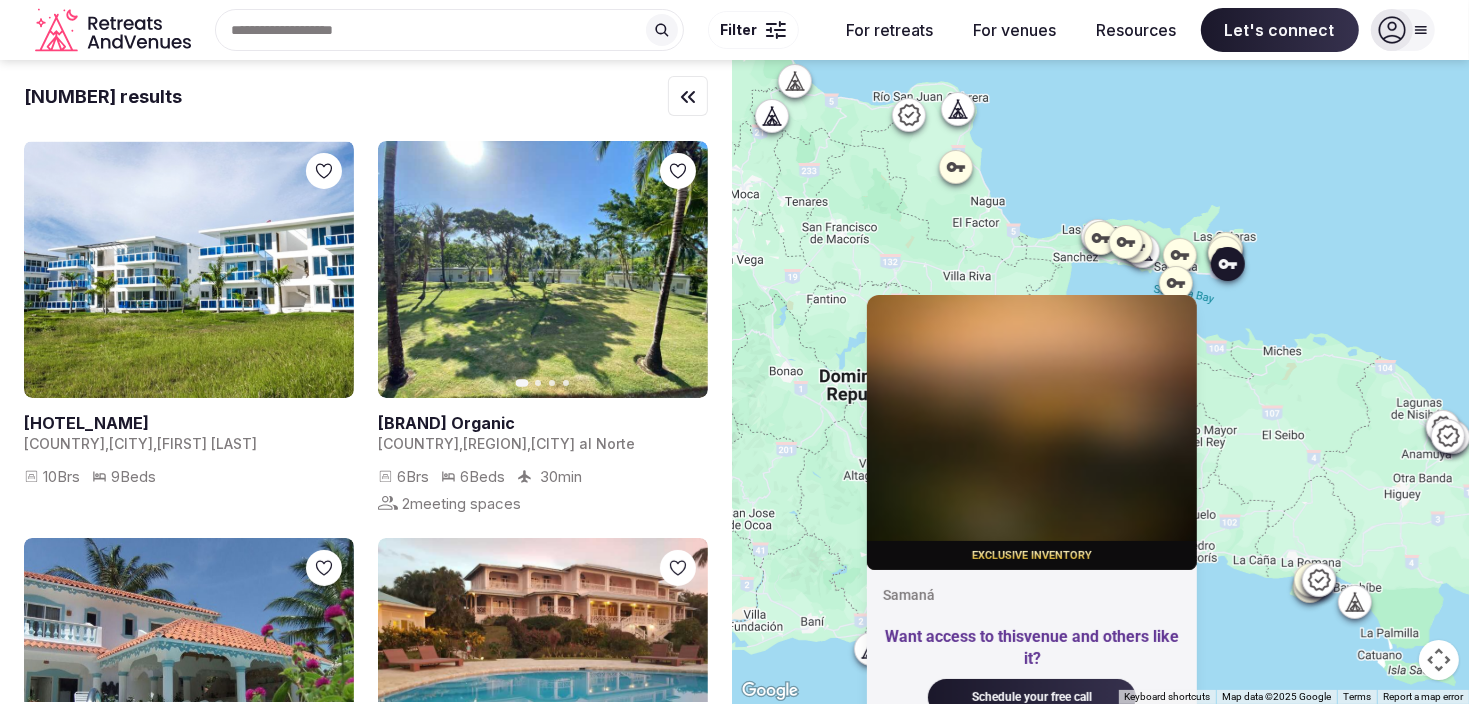 click 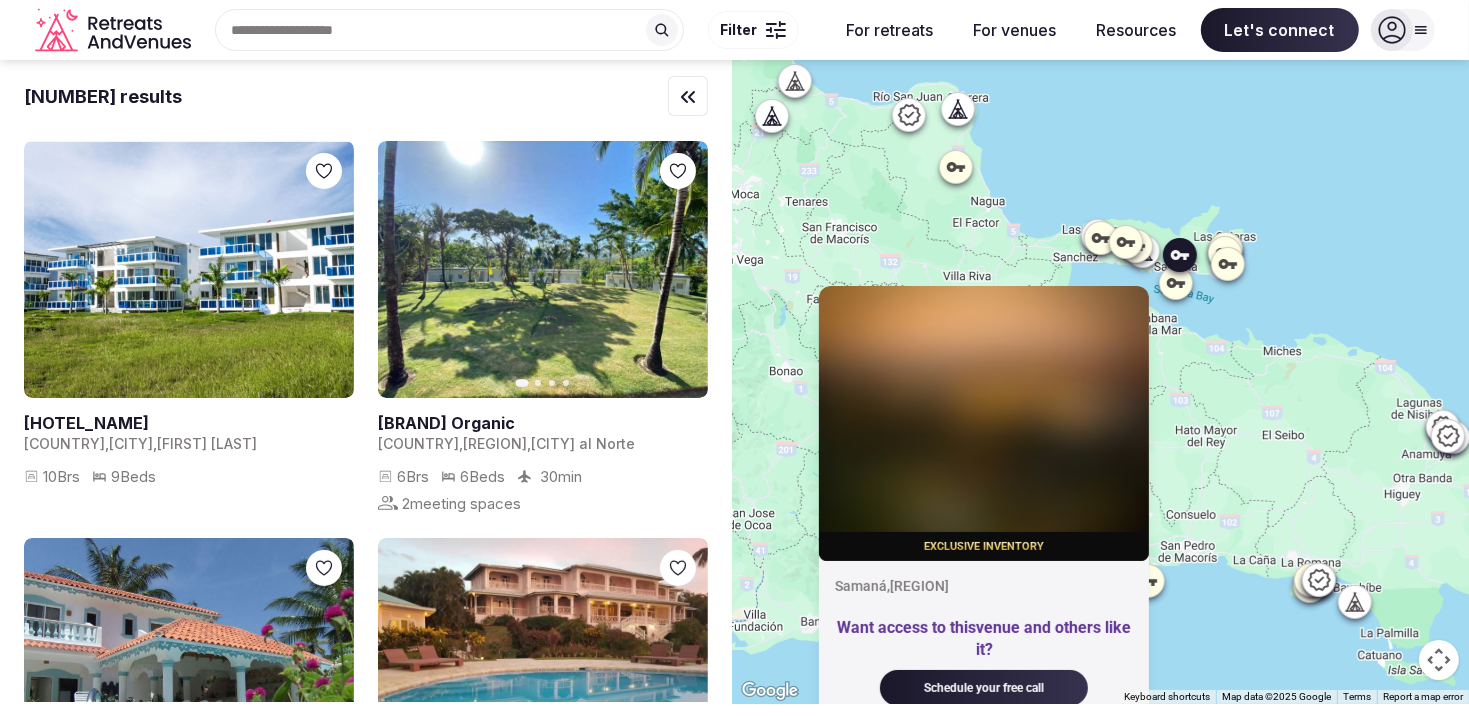 click 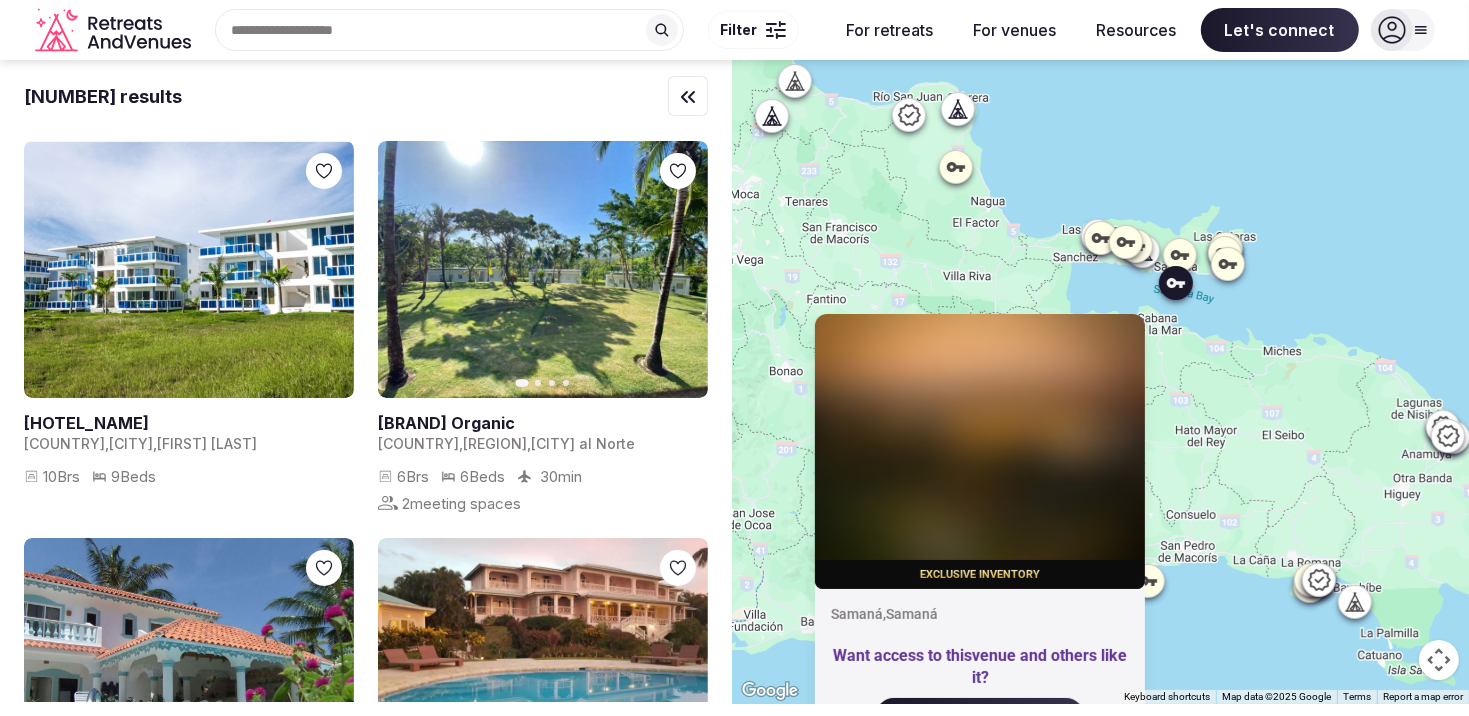 click on "Exclusive inventory [REGION] , [REGION] Want access to this venue and others like it? Schedule your free call" at bounding box center (1100, 382) 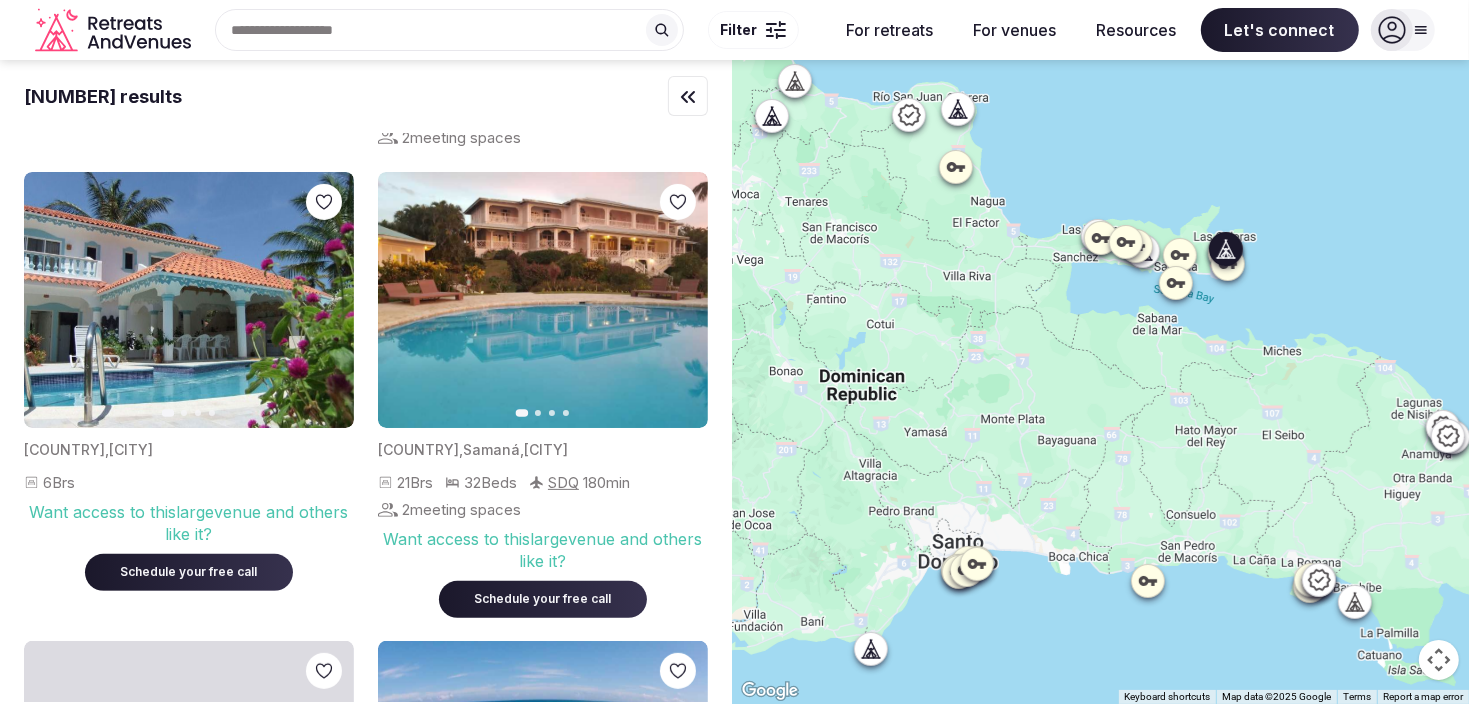 scroll, scrollTop: 400, scrollLeft: 0, axis: vertical 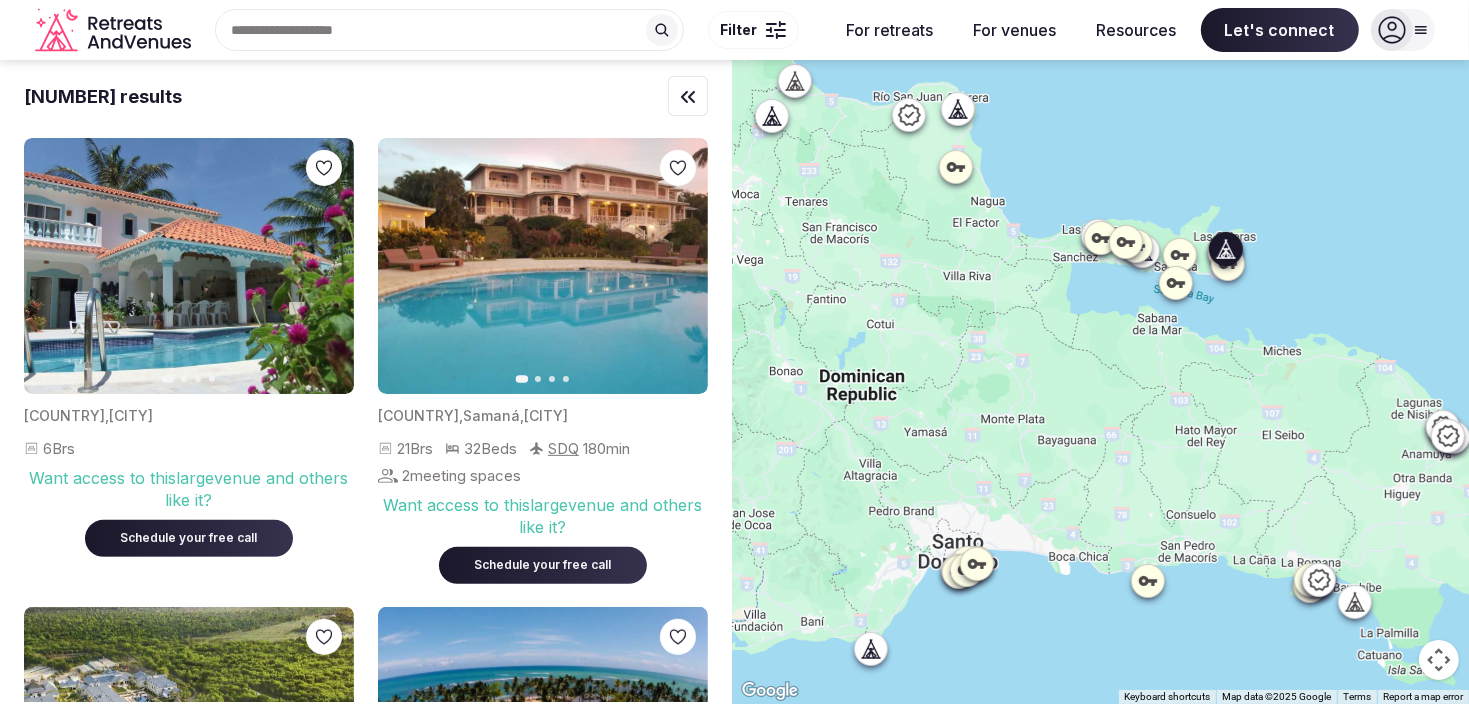 click on "Next slide" at bounding box center [680, 266] 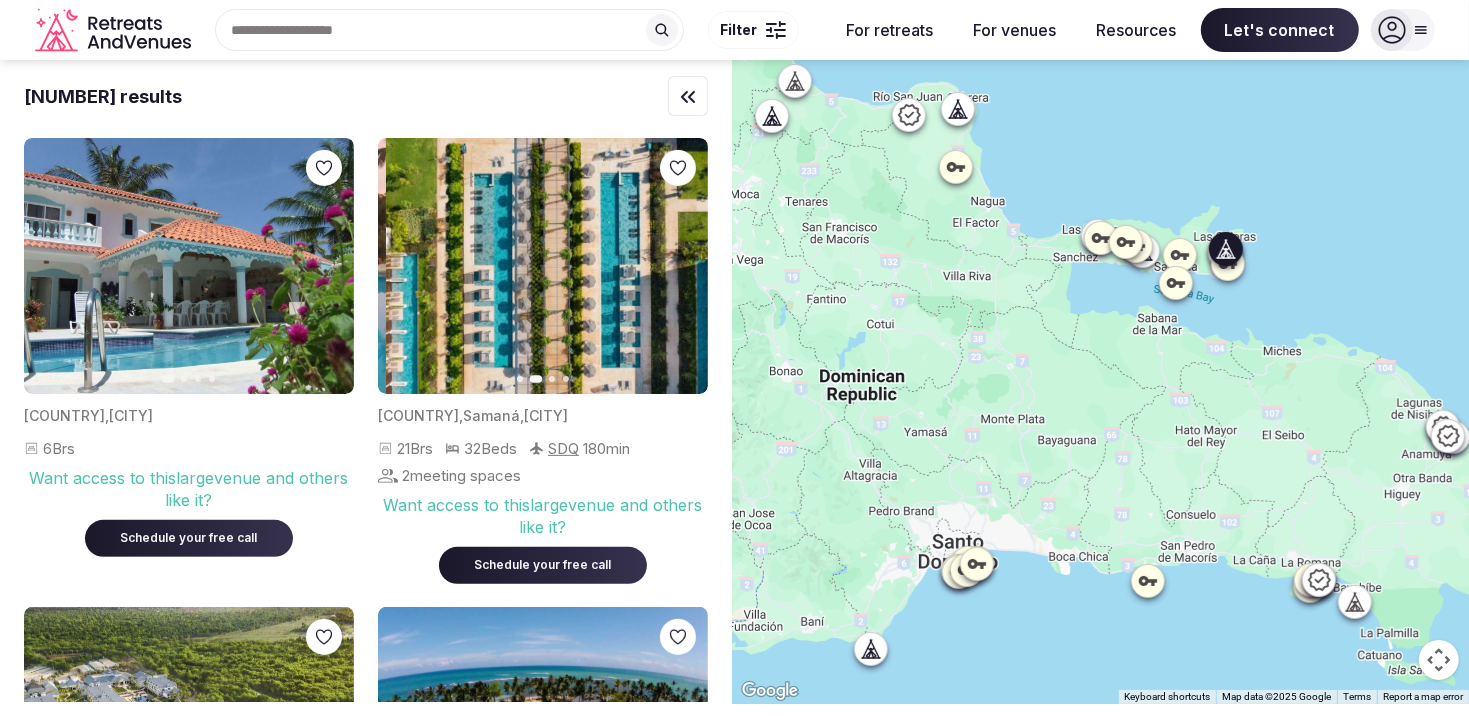click on "Next slide" at bounding box center [680, 266] 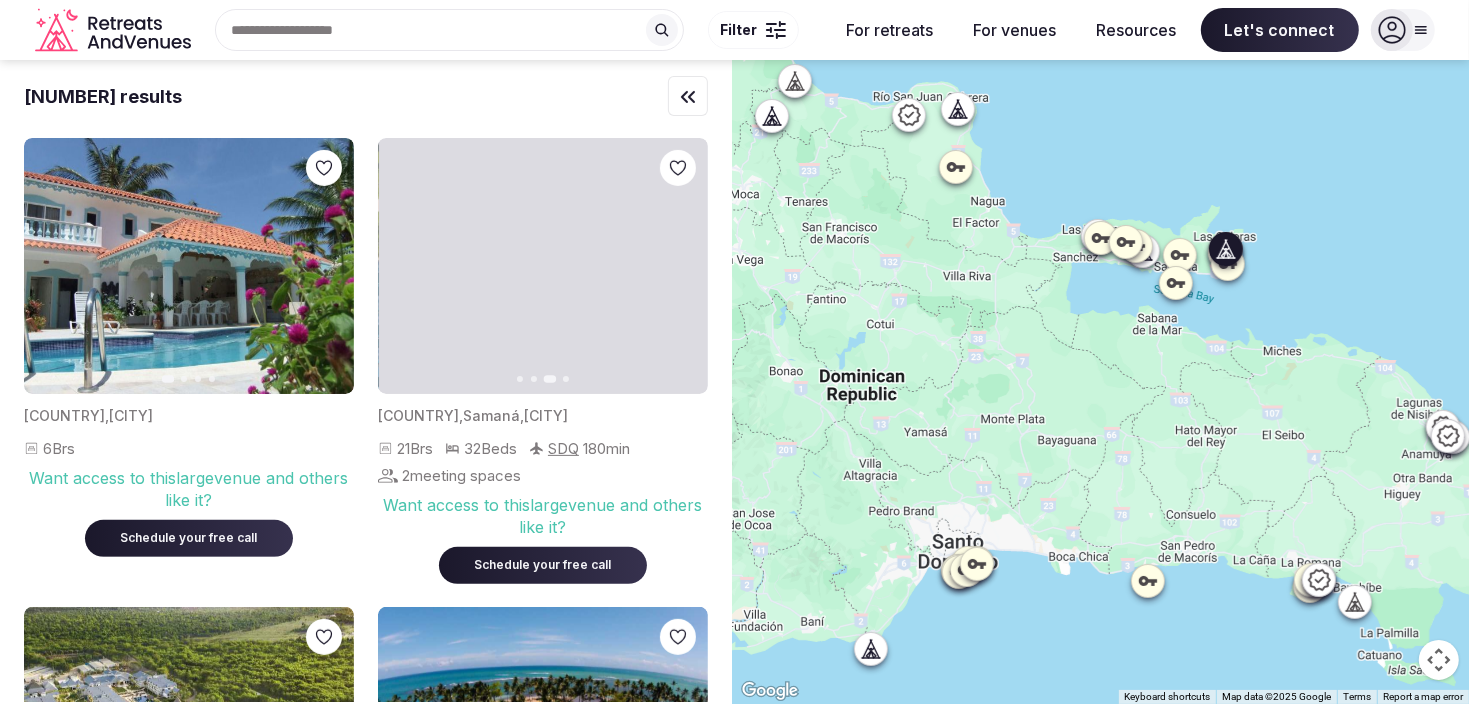 scroll, scrollTop: 700, scrollLeft: 0, axis: vertical 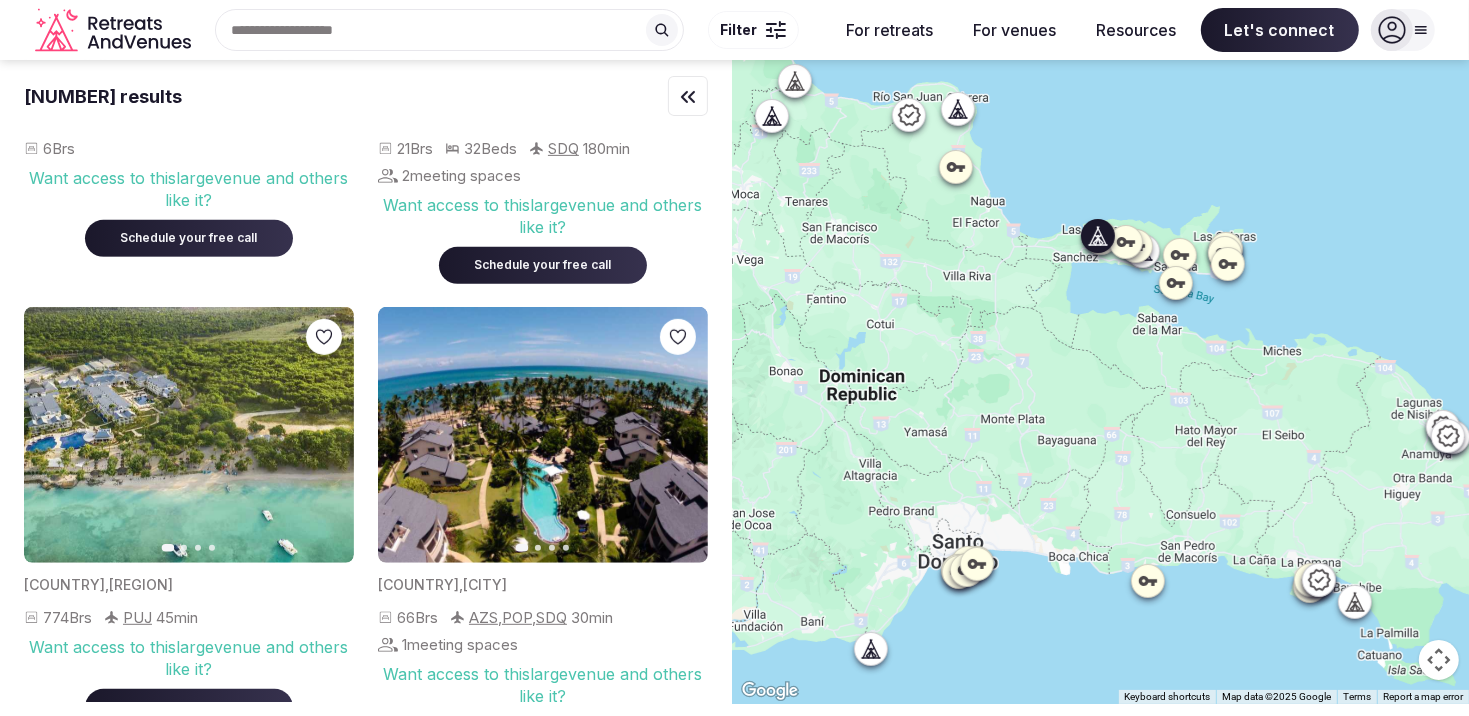 click at bounding box center (543, 435) 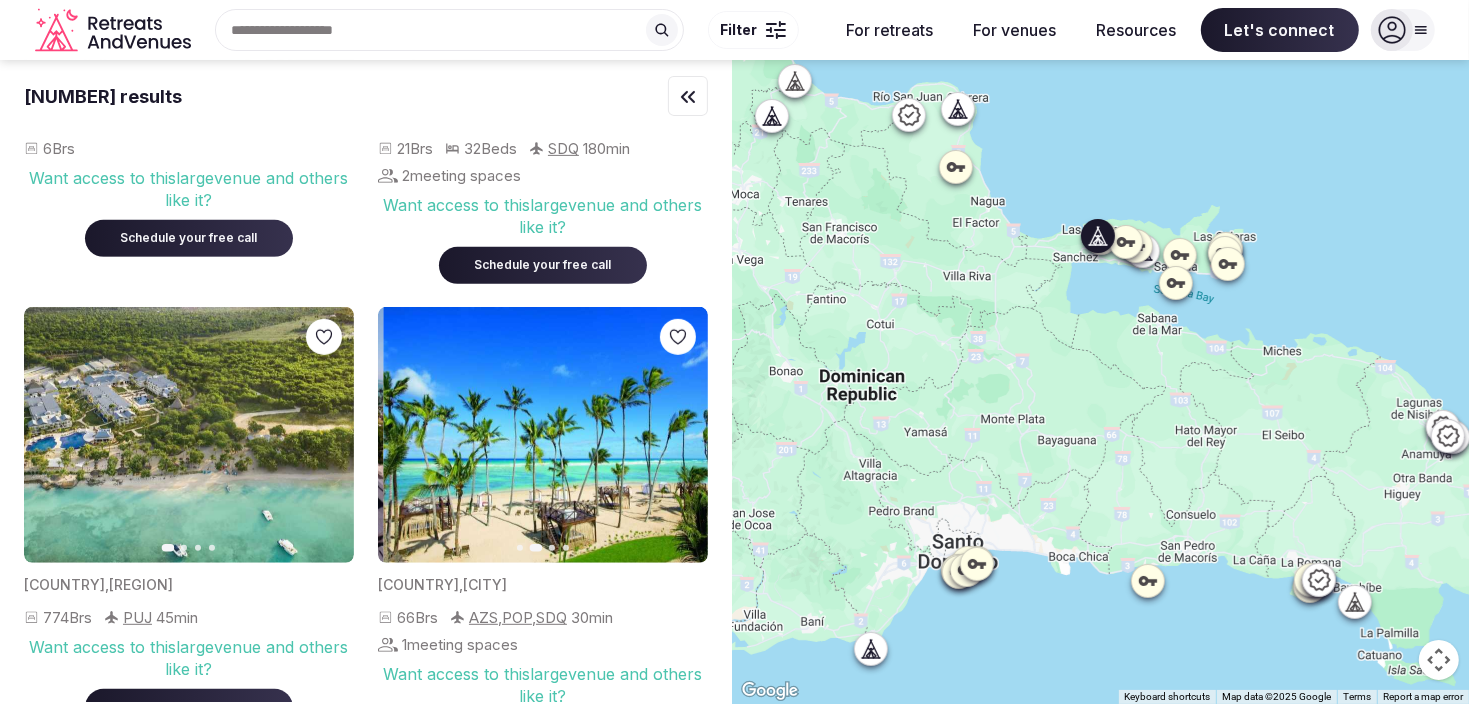 click 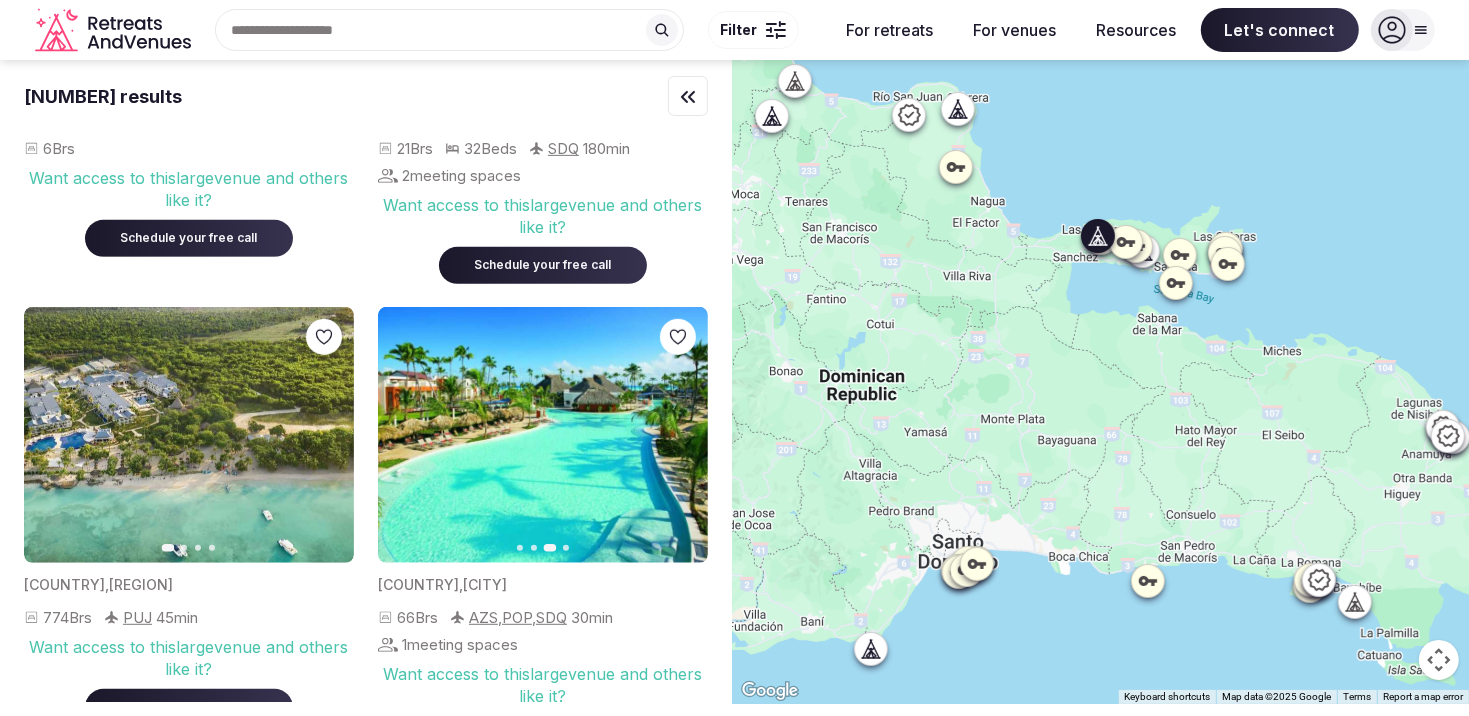 click at bounding box center (543, 435) 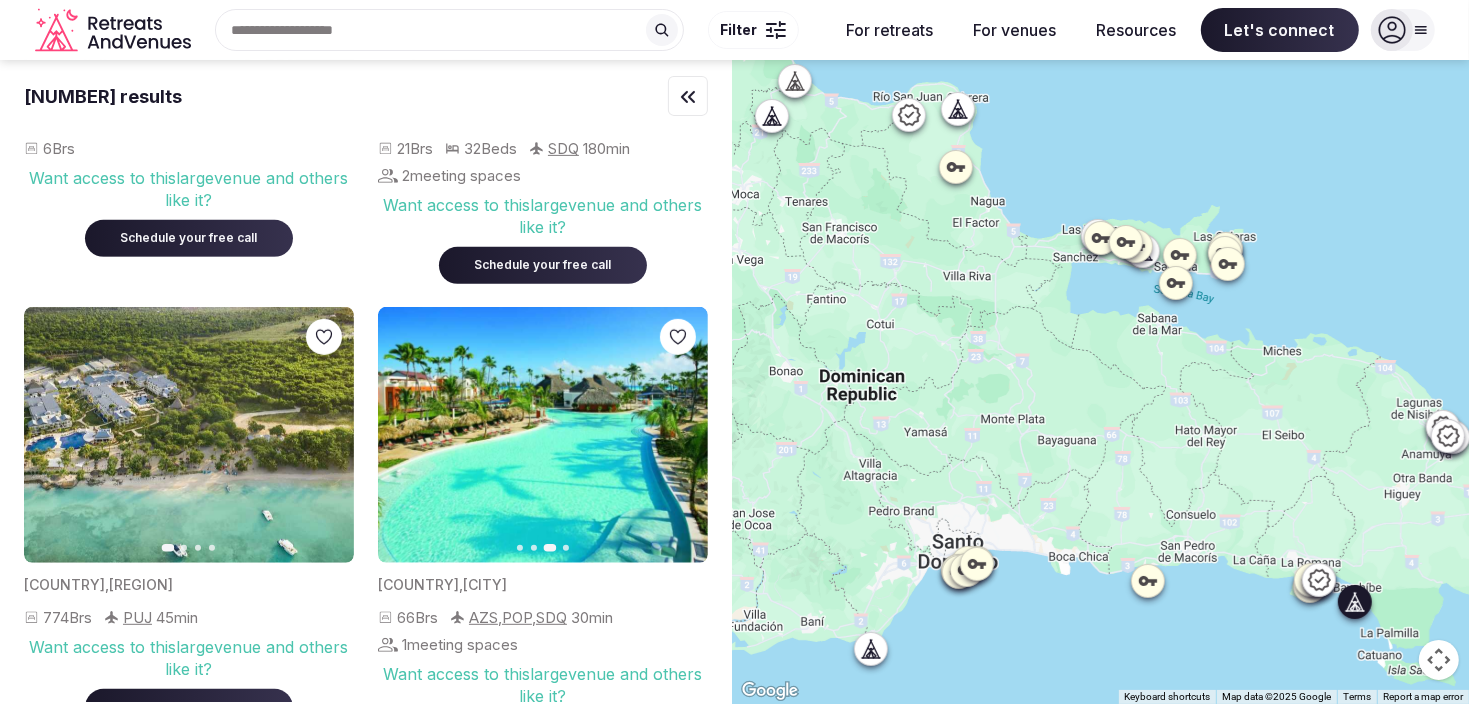 click on "Next slide" at bounding box center (326, 435) 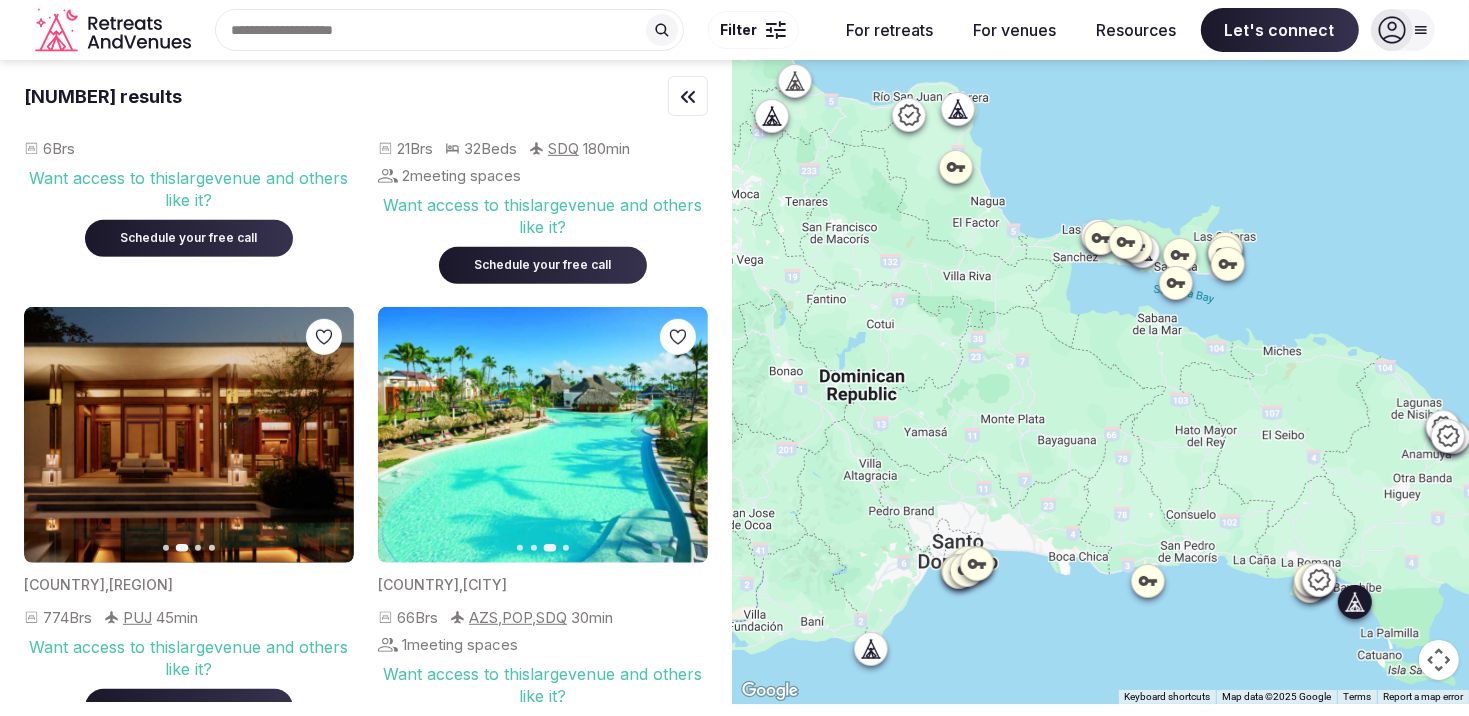 click 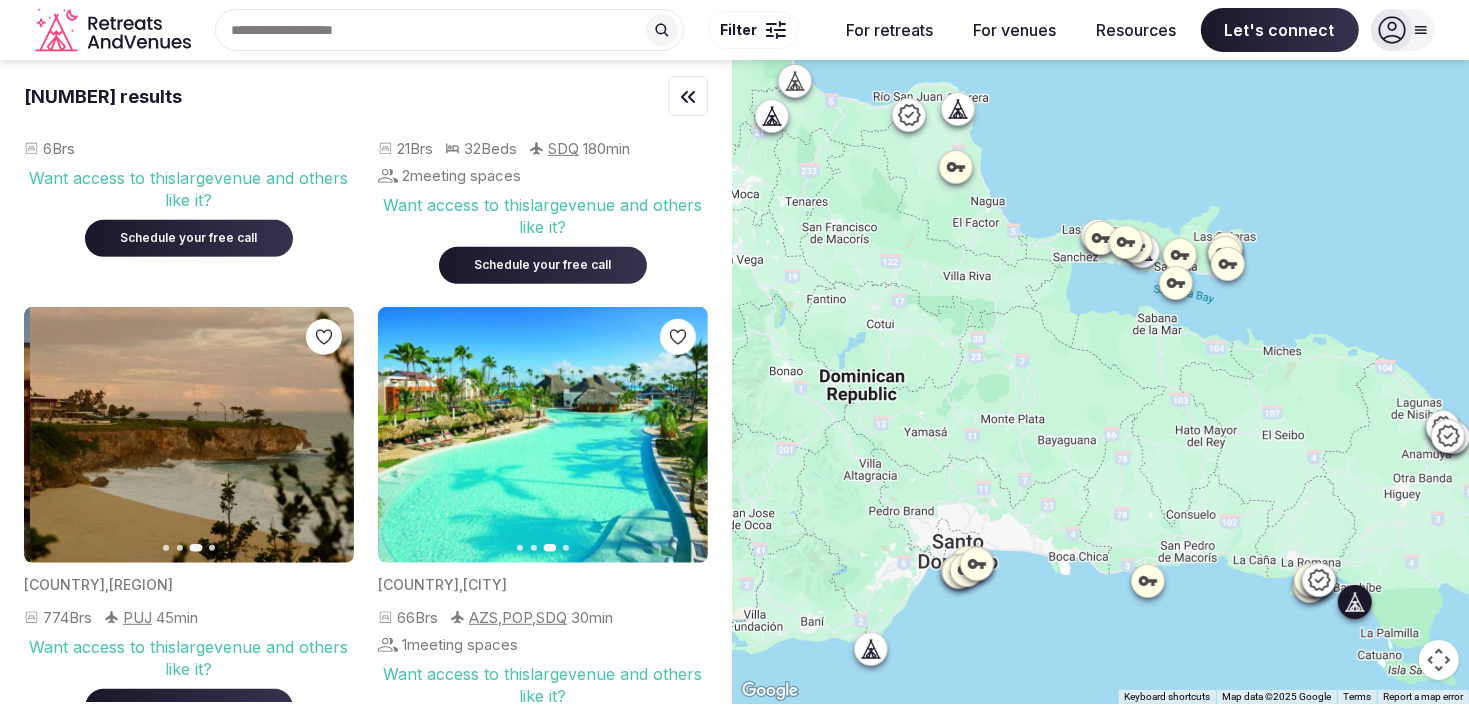 click 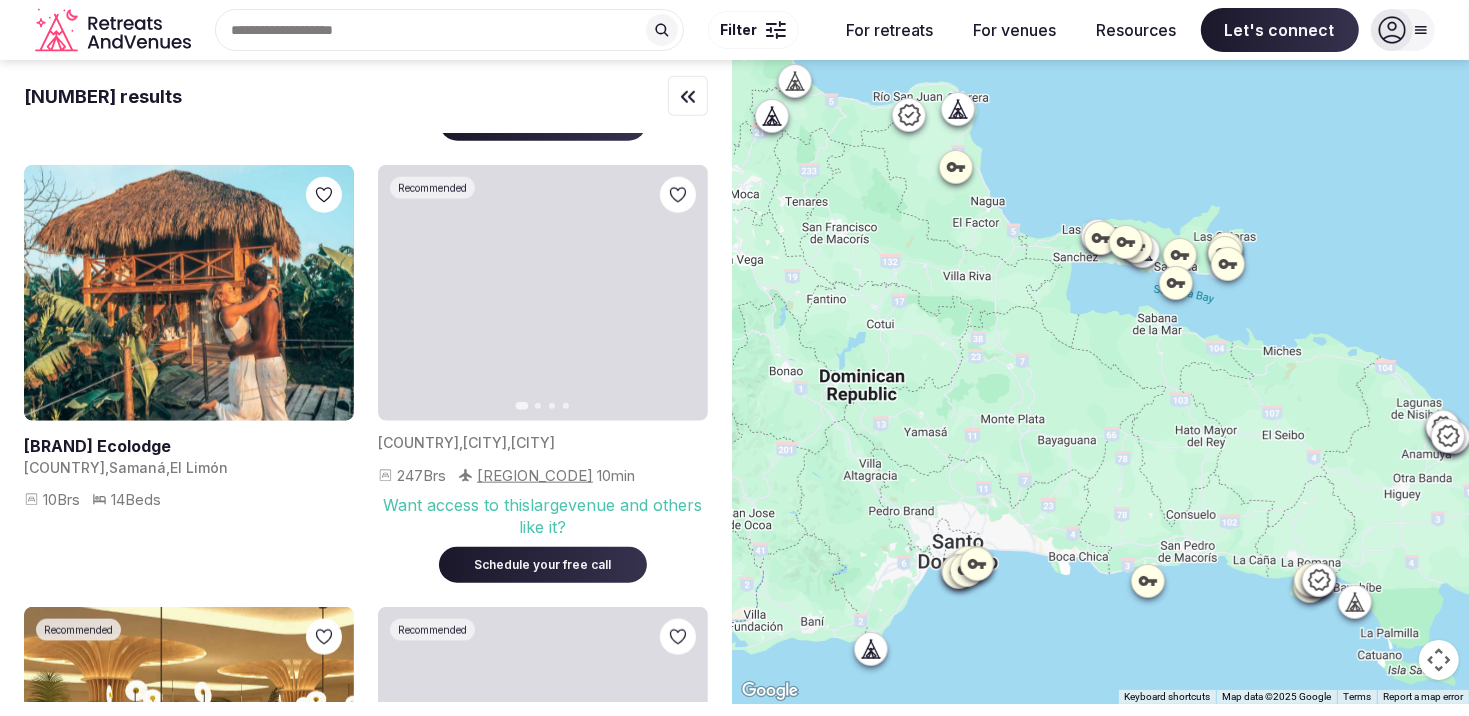 scroll, scrollTop: 1700, scrollLeft: 0, axis: vertical 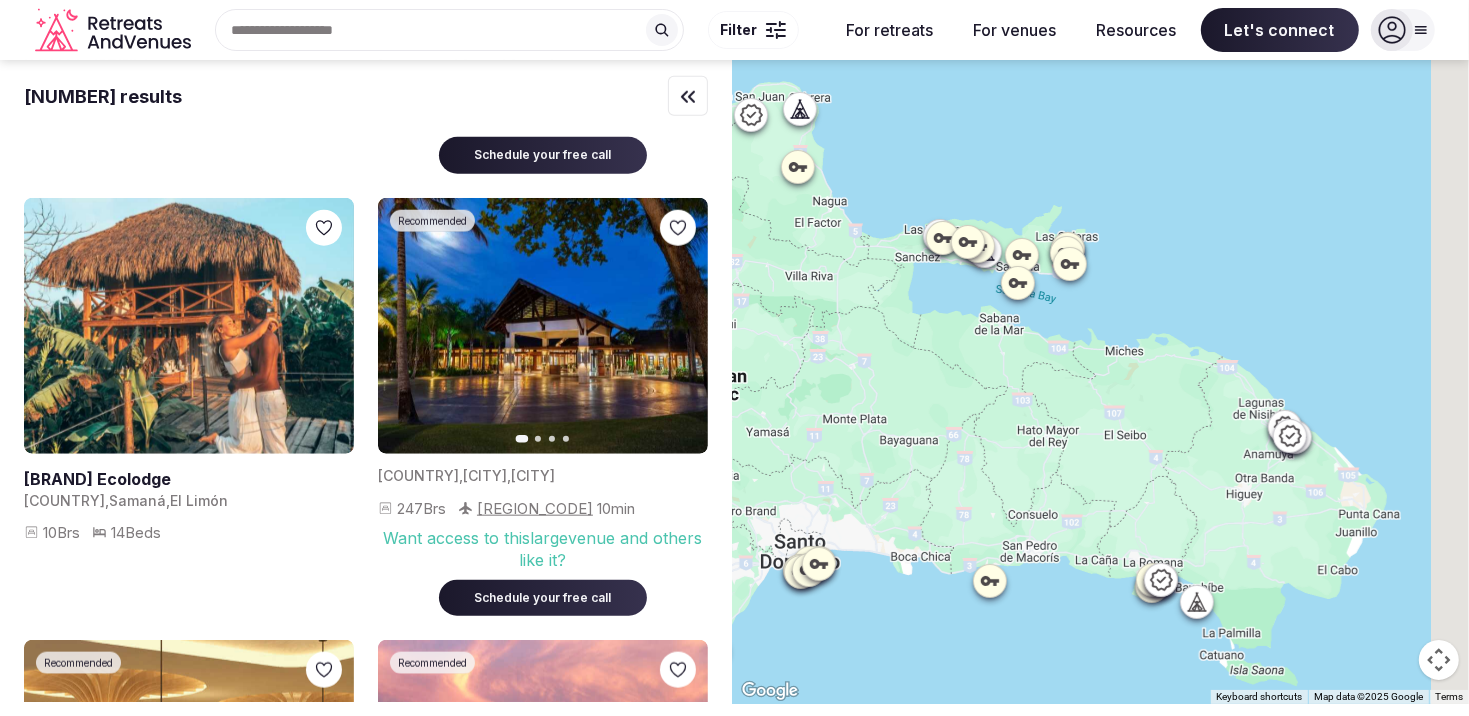 drag, startPoint x: 1347, startPoint y: 415, endPoint x: 1182, endPoint y: 415, distance: 165 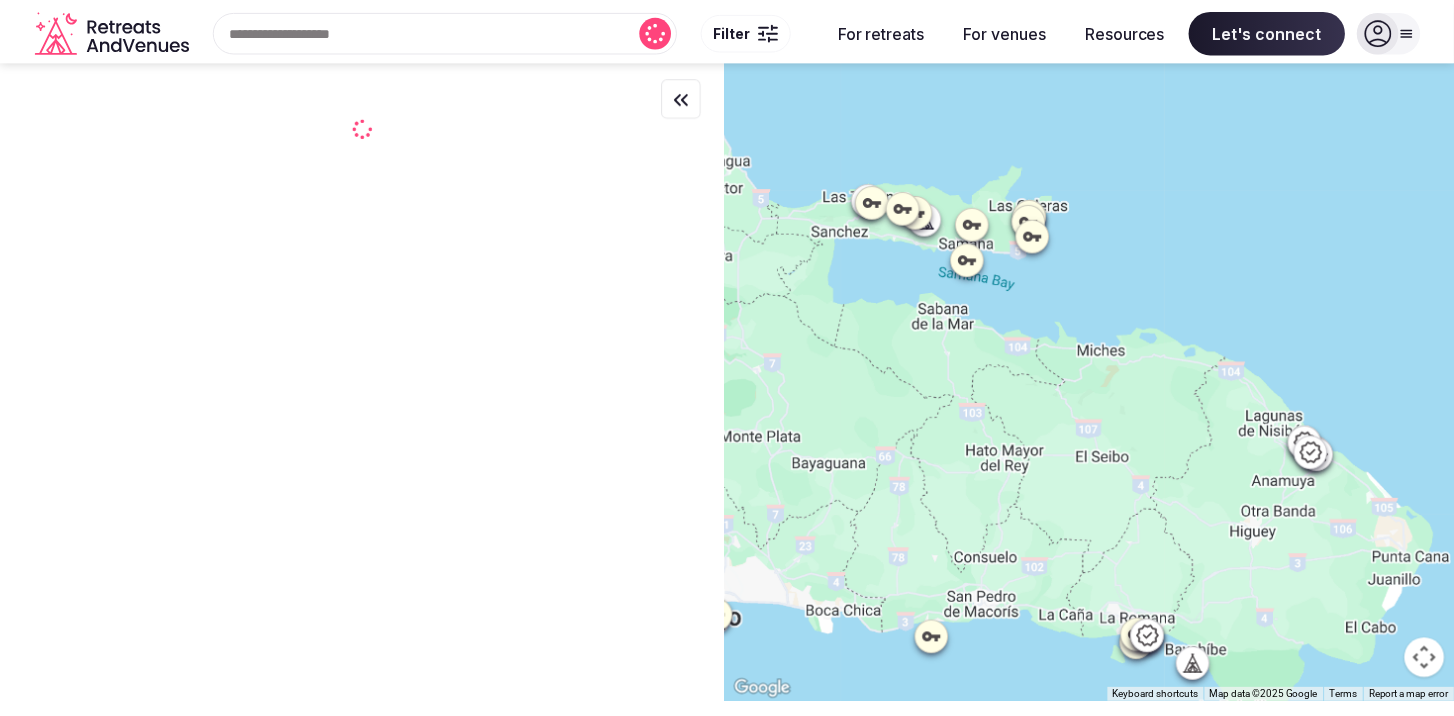 scroll, scrollTop: 0, scrollLeft: 0, axis: both 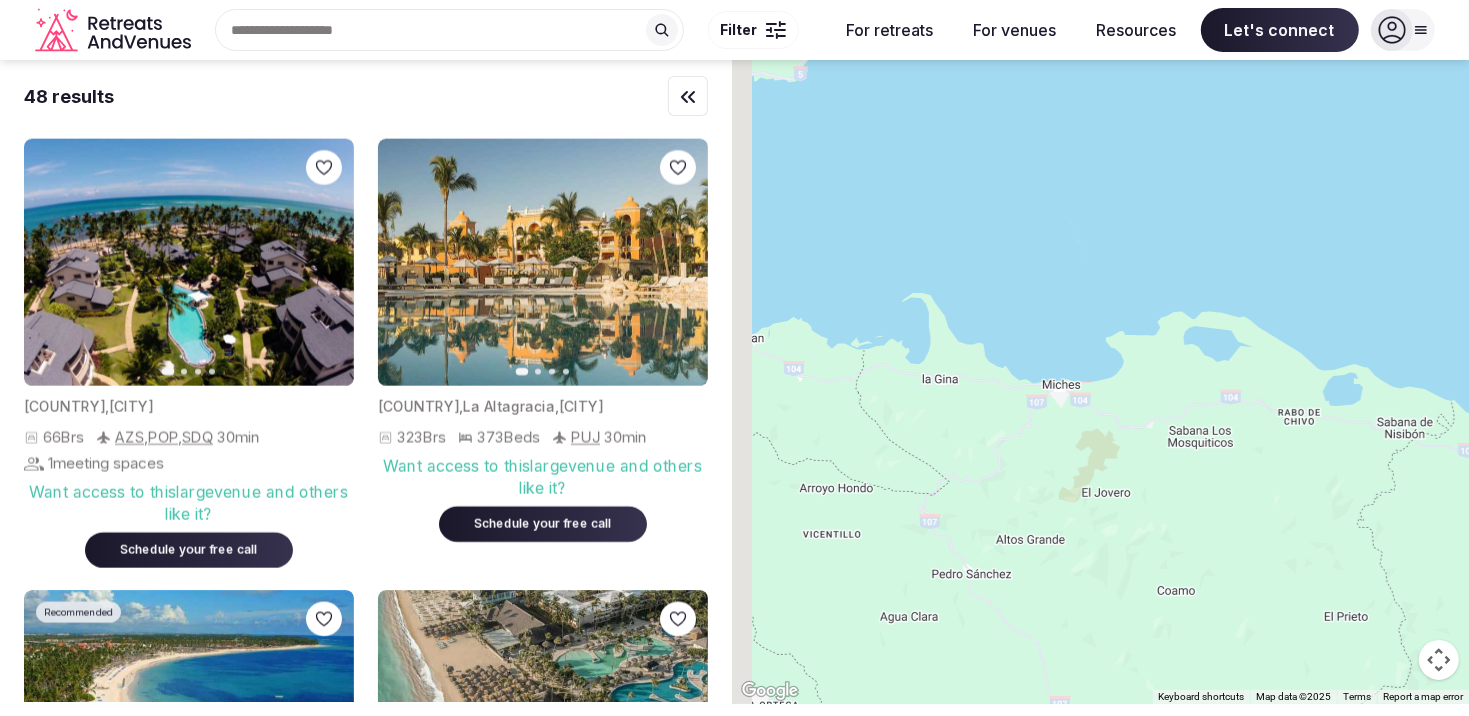 drag, startPoint x: 942, startPoint y: 230, endPoint x: 1320, endPoint y: 409, distance: 418.24036 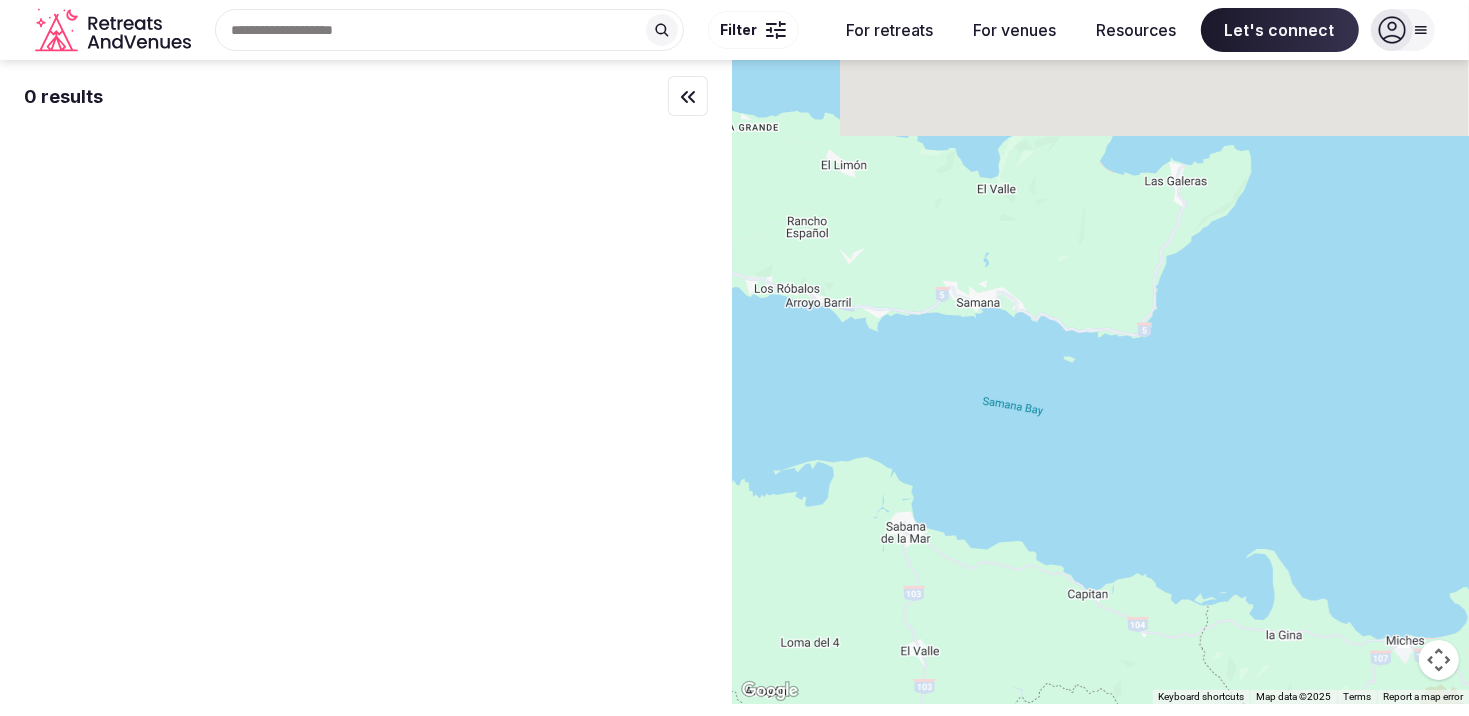 drag, startPoint x: 946, startPoint y: 310, endPoint x: 1189, endPoint y: 484, distance: 298.8729 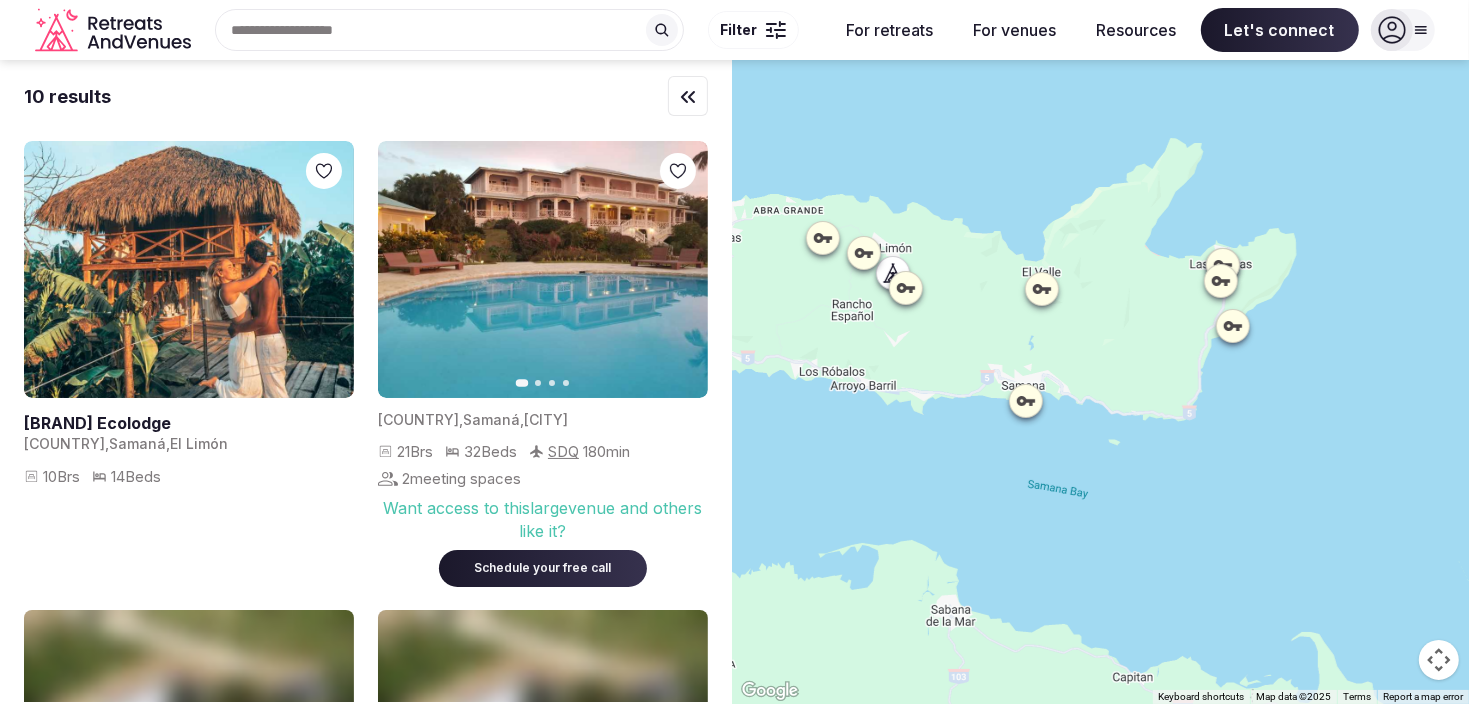 drag, startPoint x: 1042, startPoint y: 263, endPoint x: 1087, endPoint y: 346, distance: 94.41398 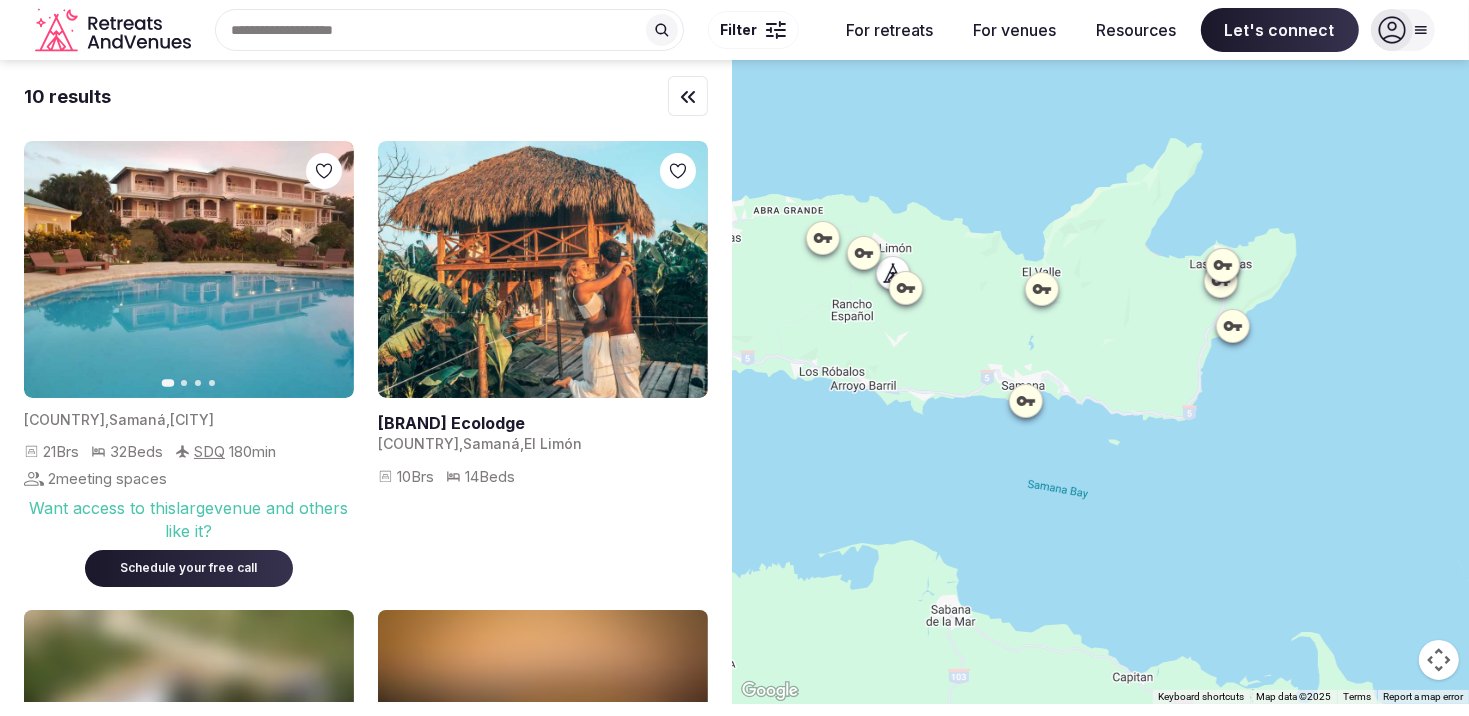 click at bounding box center [780, 30] 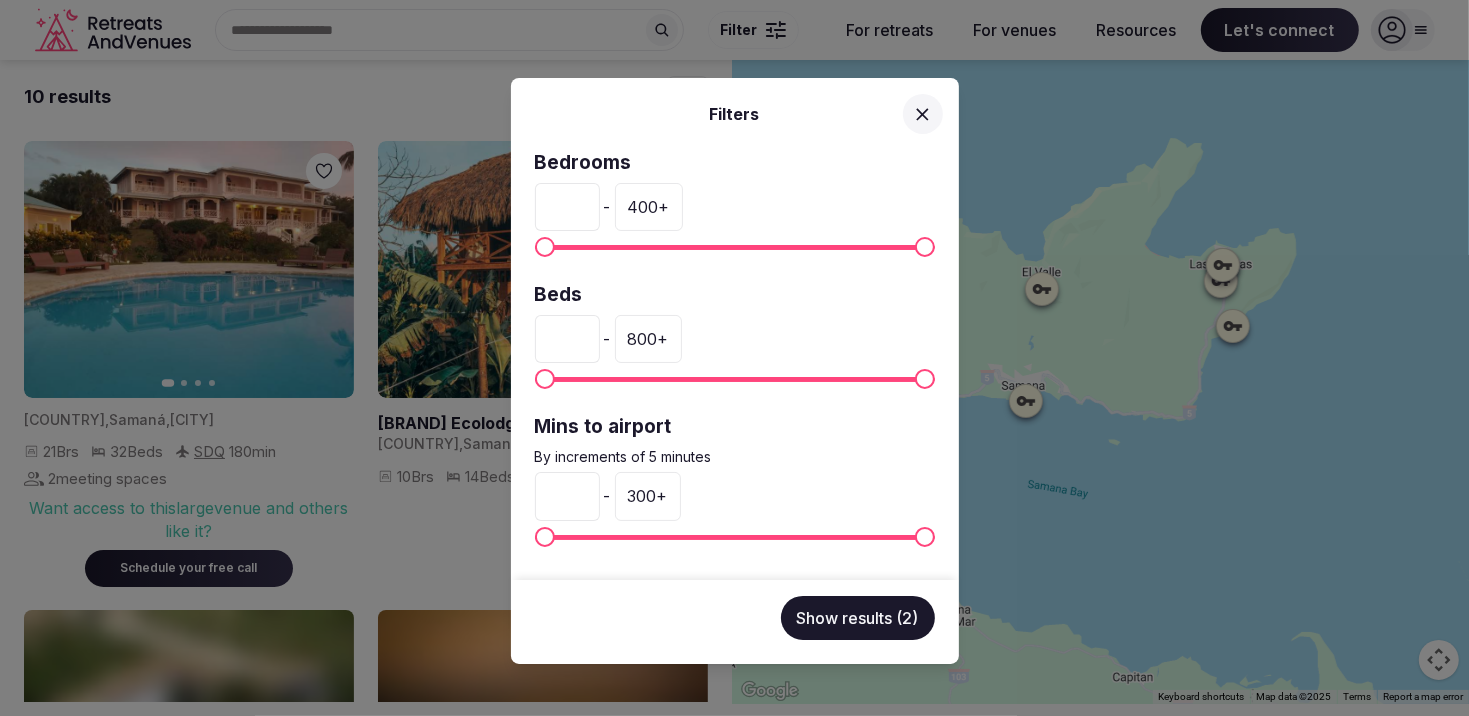 click on "Filters Bedrooms * - 400  + Beds * - 800  + Mins to airport By increments of 5 minutes * - 300  + Show results   (2)" at bounding box center [734, 358] 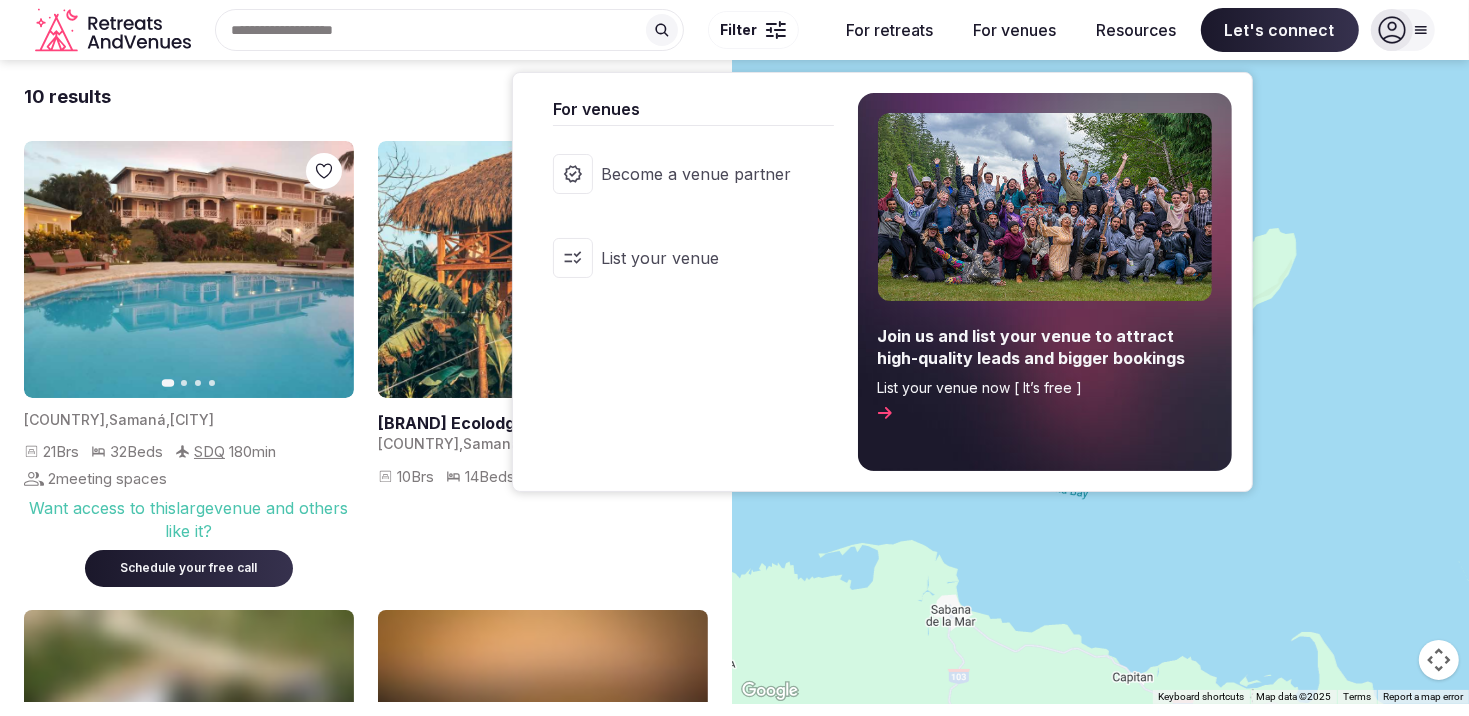 click on "For venues" at bounding box center [1015, 30] 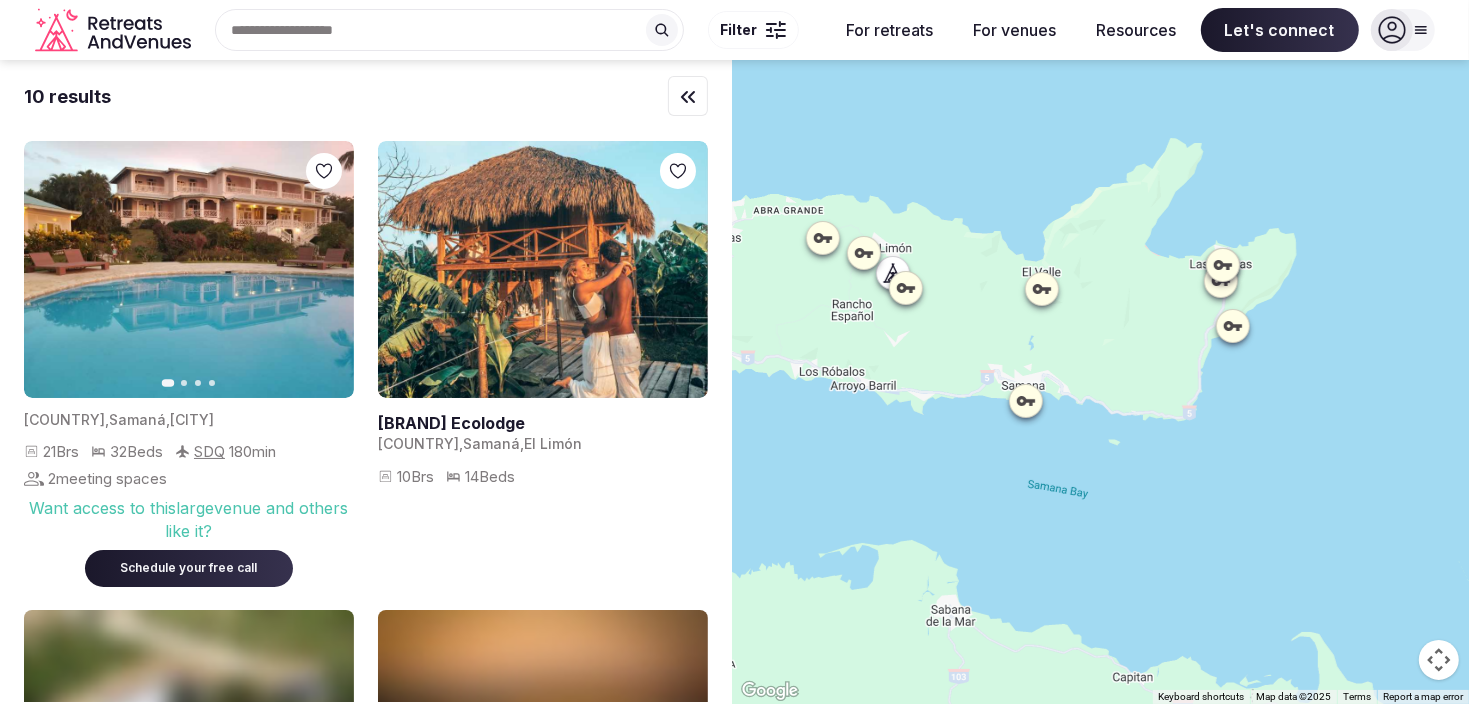click on "For venues" at bounding box center [1015, 30] 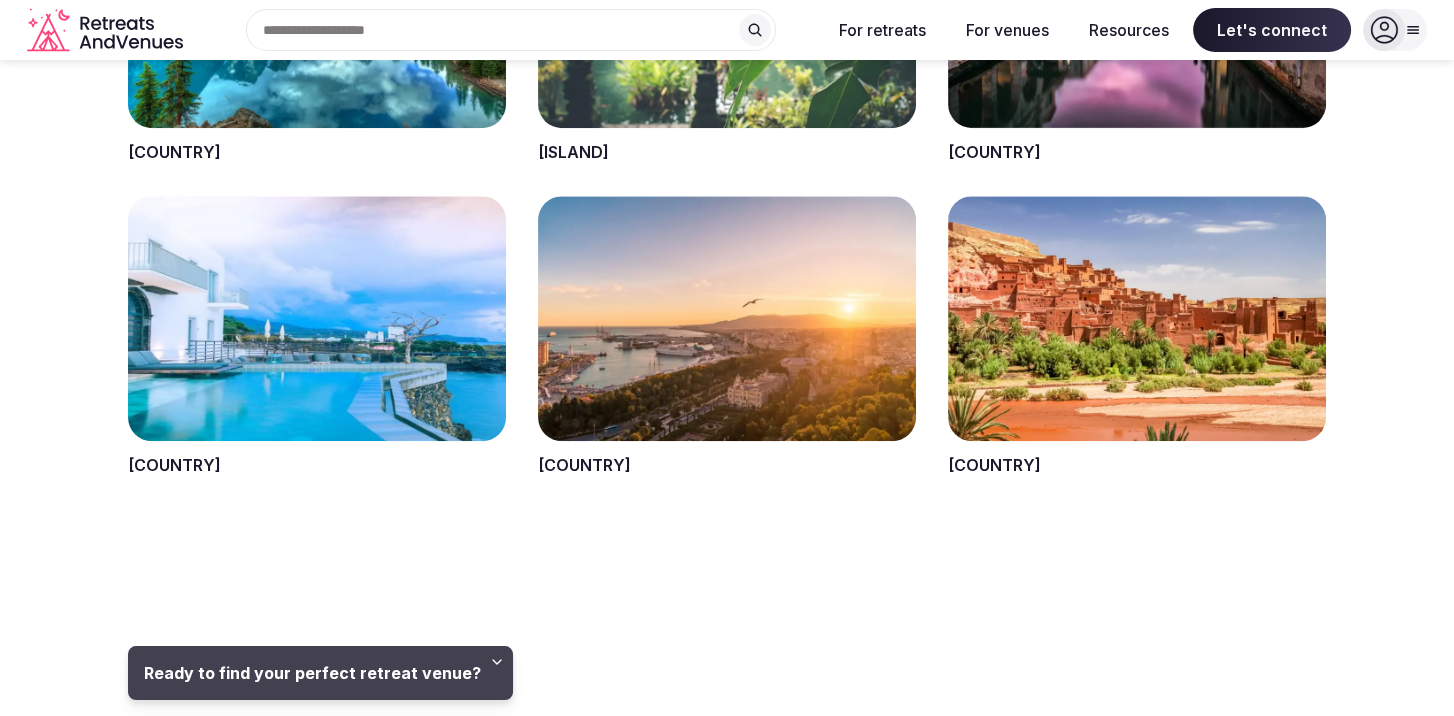 scroll, scrollTop: 1600, scrollLeft: 0, axis: vertical 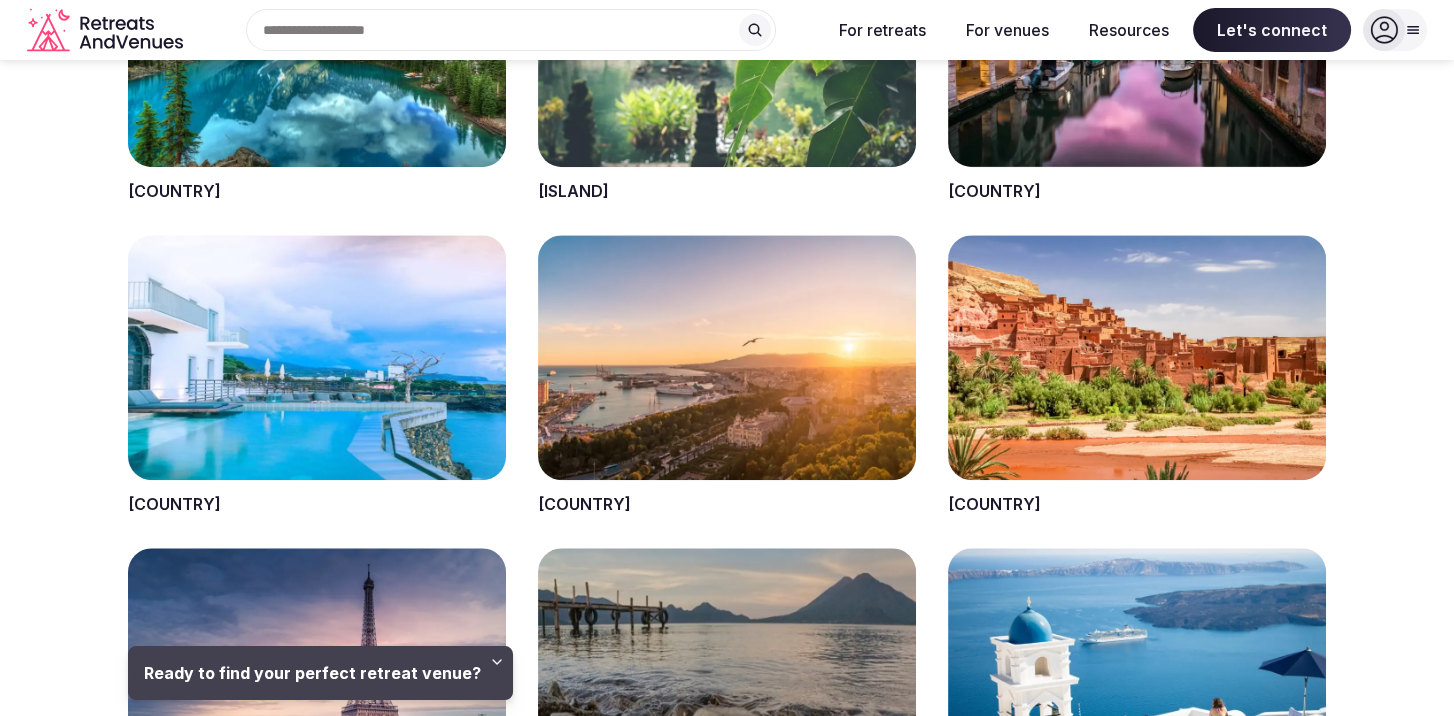click at bounding box center [727, 375] 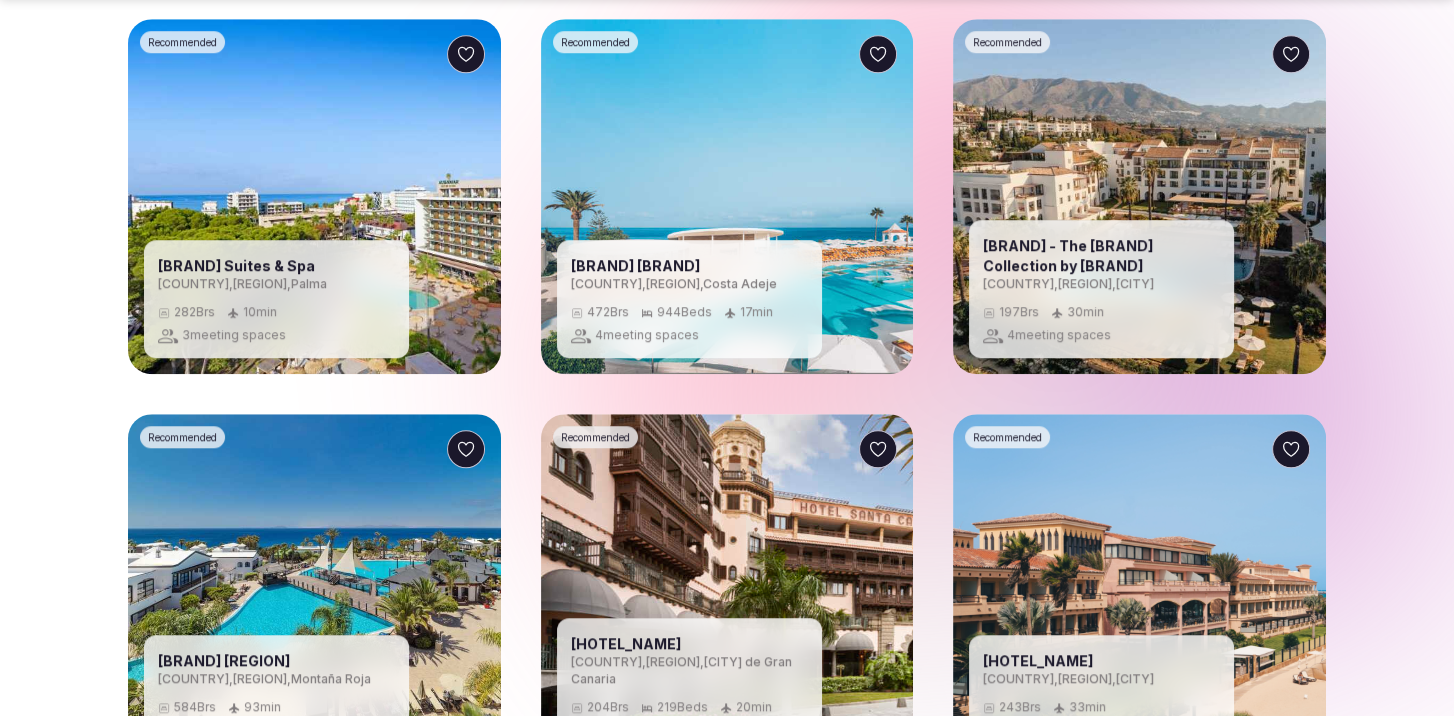 scroll, scrollTop: 2200, scrollLeft: 0, axis: vertical 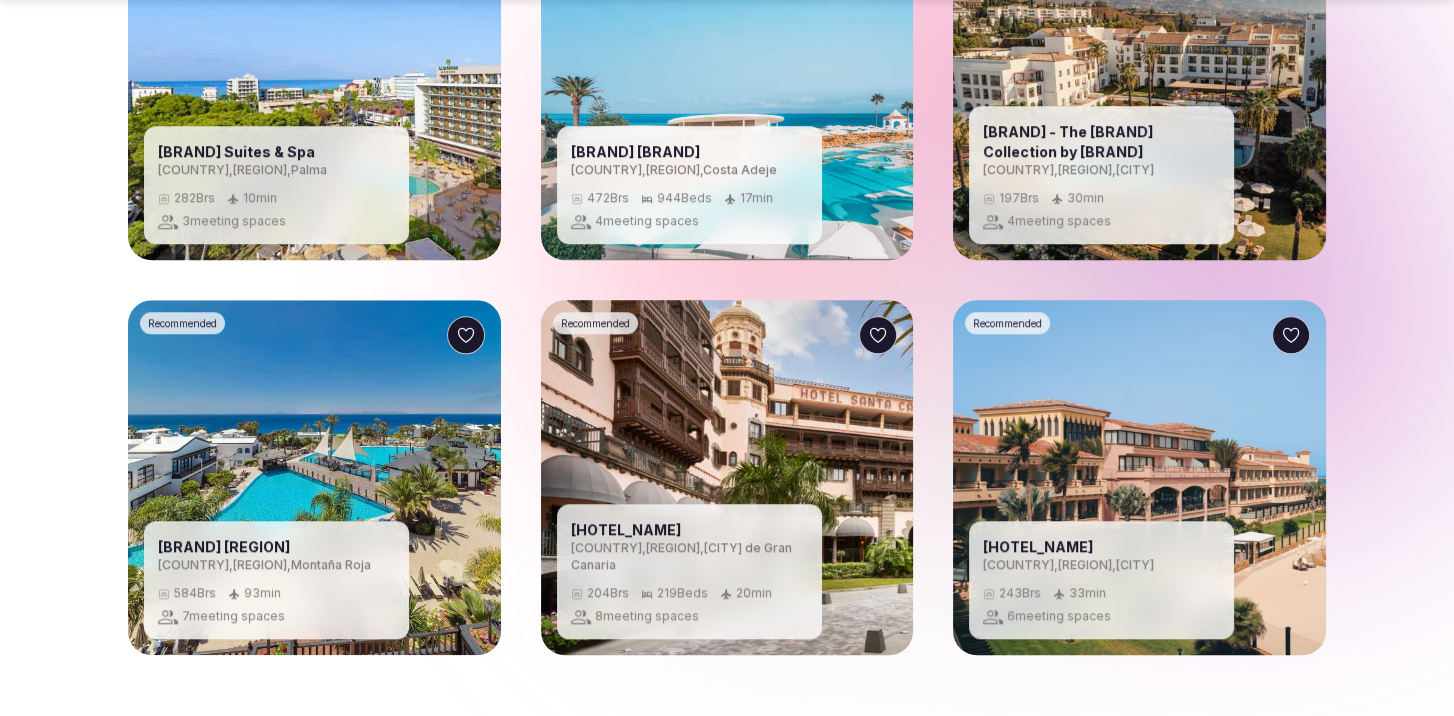click on "Reach out the way you prefer" at bounding box center (727, 658) 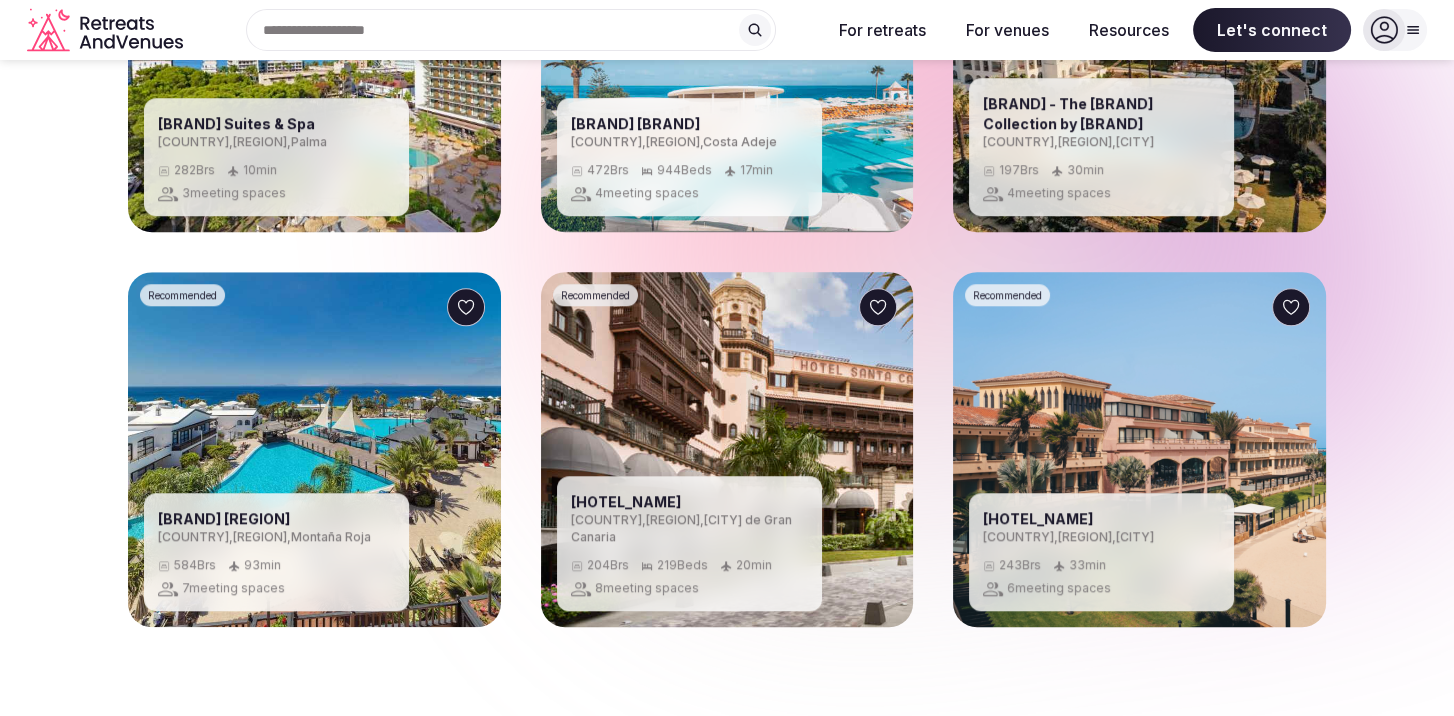 scroll, scrollTop: 2200, scrollLeft: 0, axis: vertical 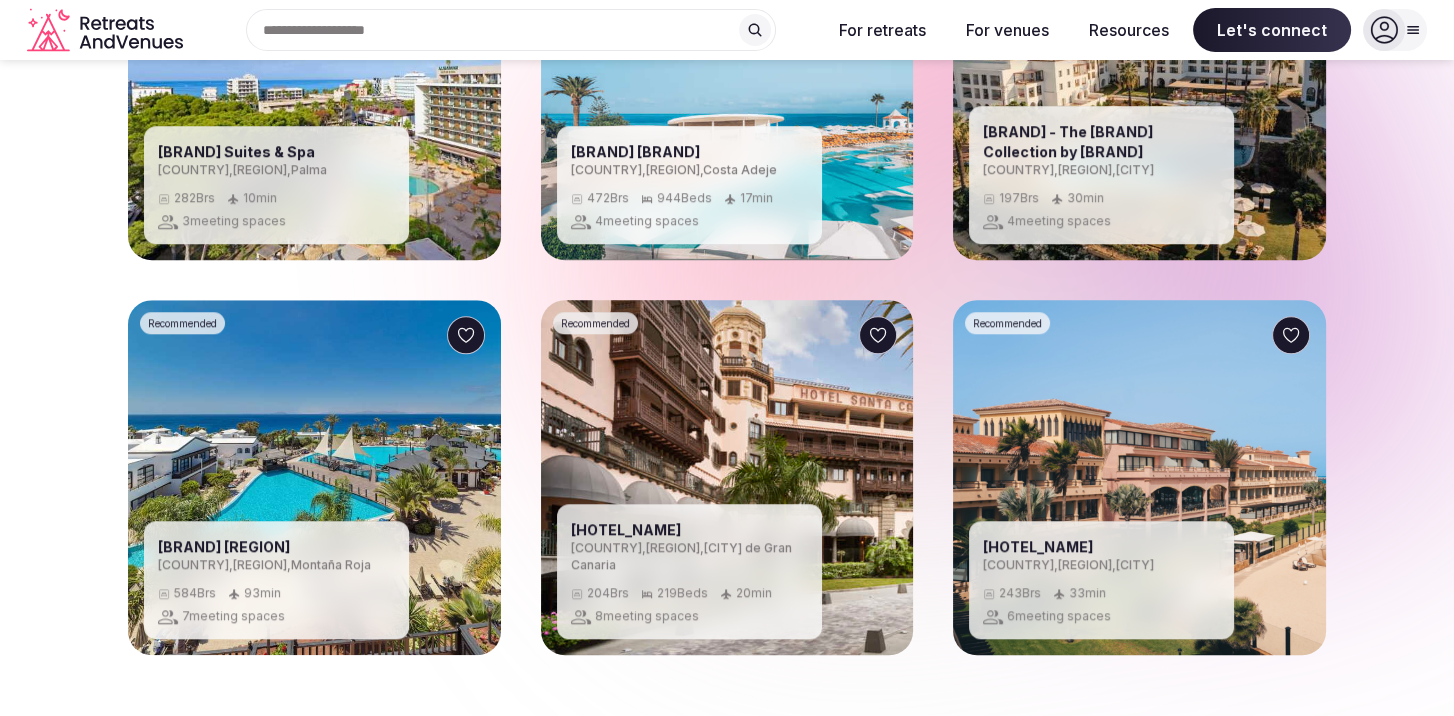 click on "[HOTEL_NAME] [COUNTRY] , [REGION] , [CITY] [POSTAL_CODE] [NUMBER] [NUMBER] meeting spaces" at bounding box center (1139, 477) 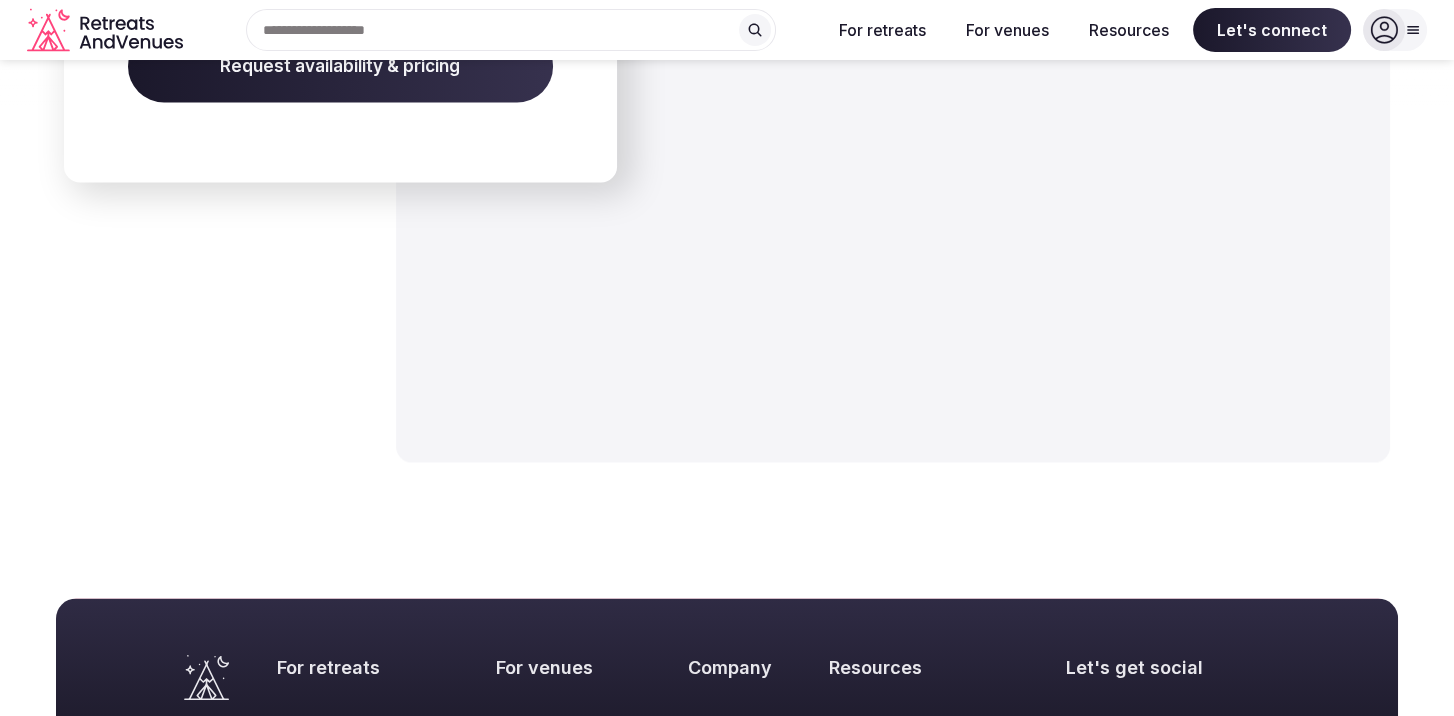 scroll, scrollTop: 14400, scrollLeft: 0, axis: vertical 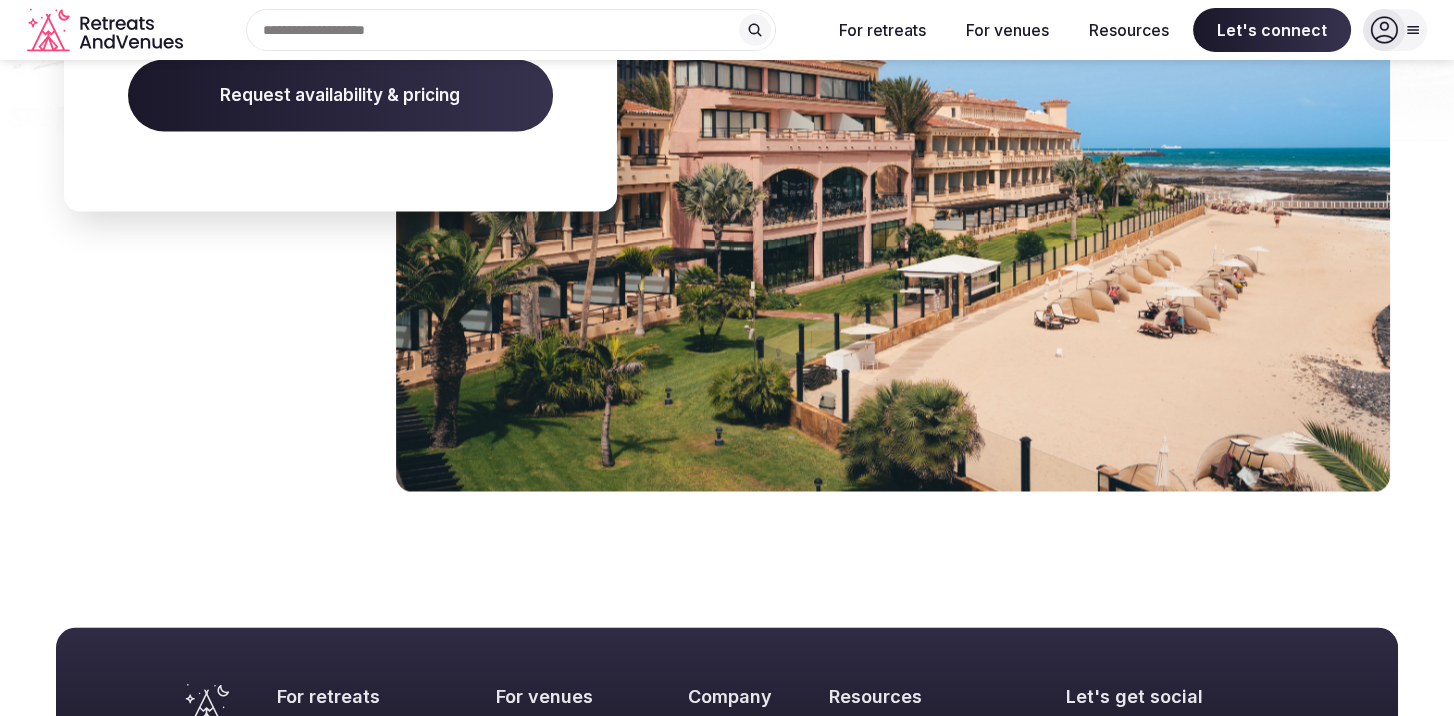 click on "Request availability & pricing" at bounding box center (340, 96) 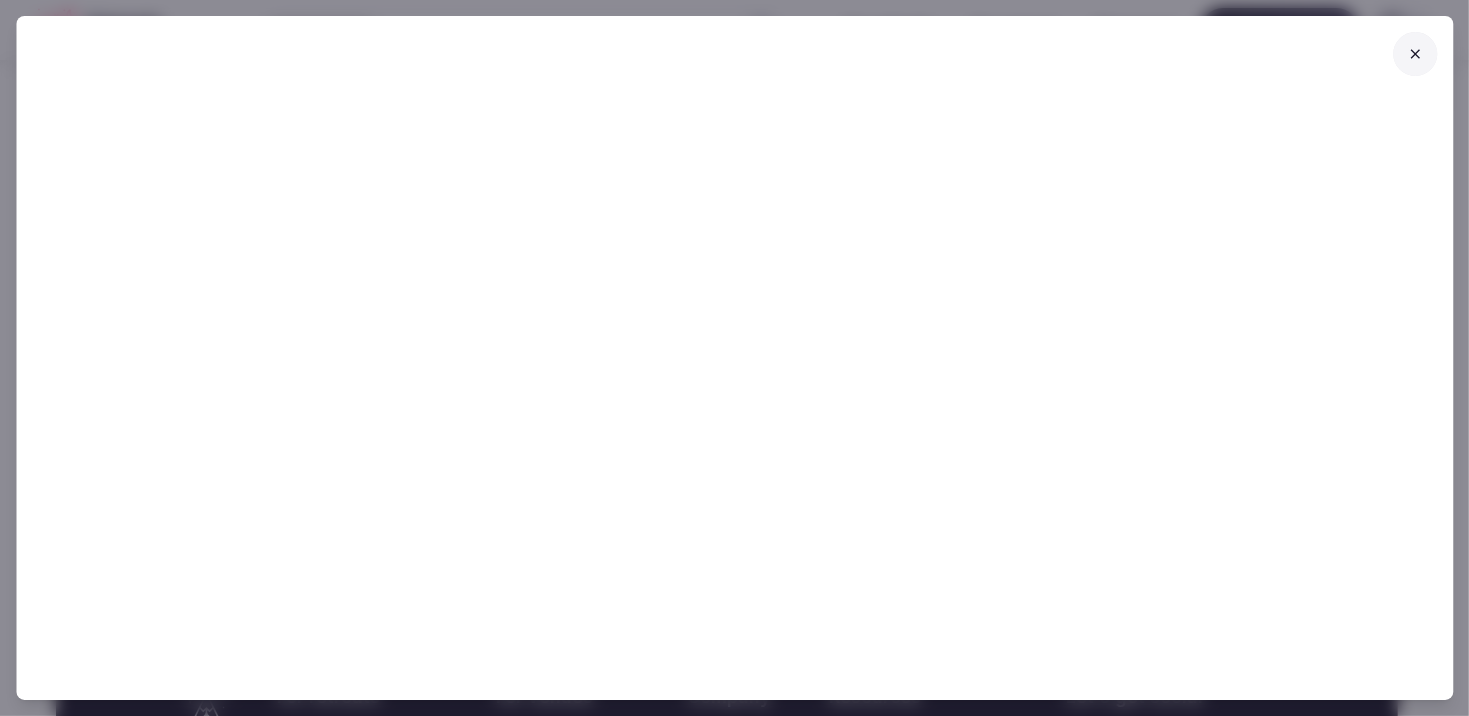 click at bounding box center [1415, 54] 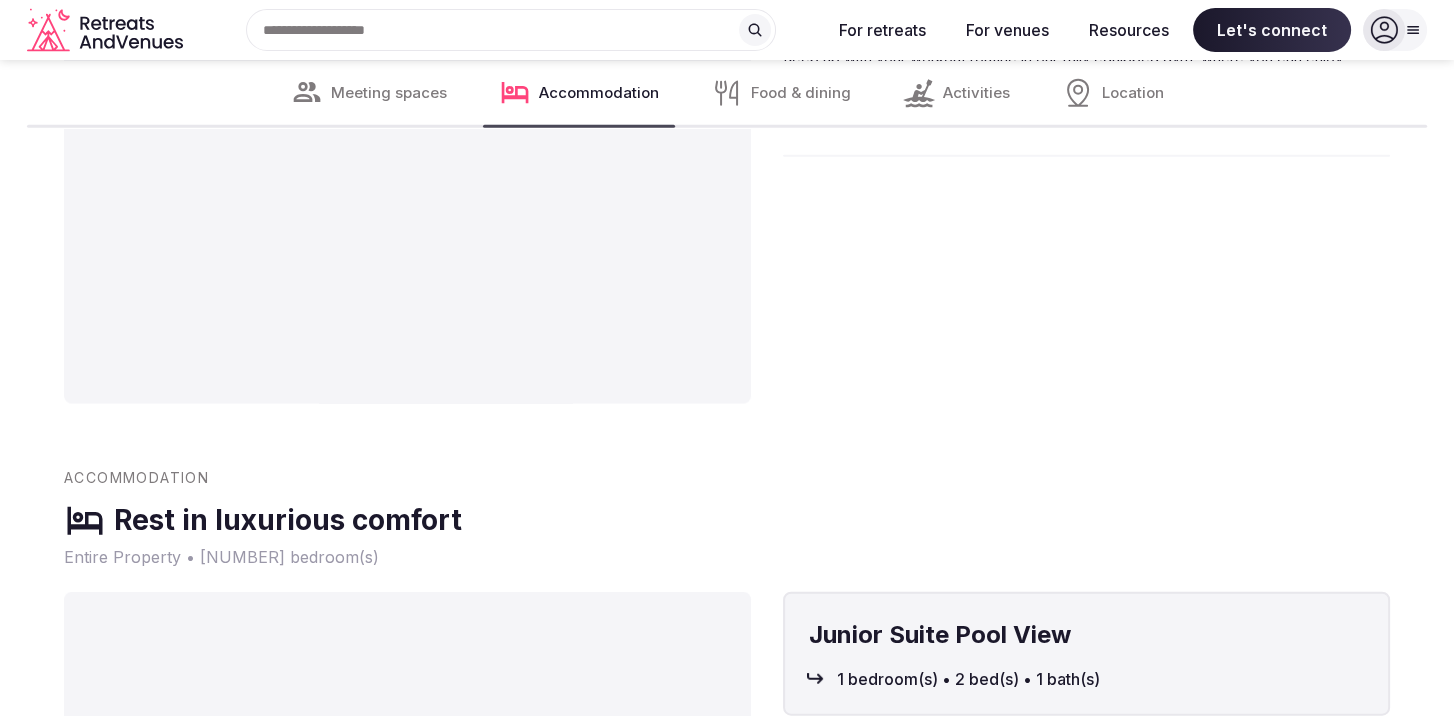scroll, scrollTop: 5500, scrollLeft: 0, axis: vertical 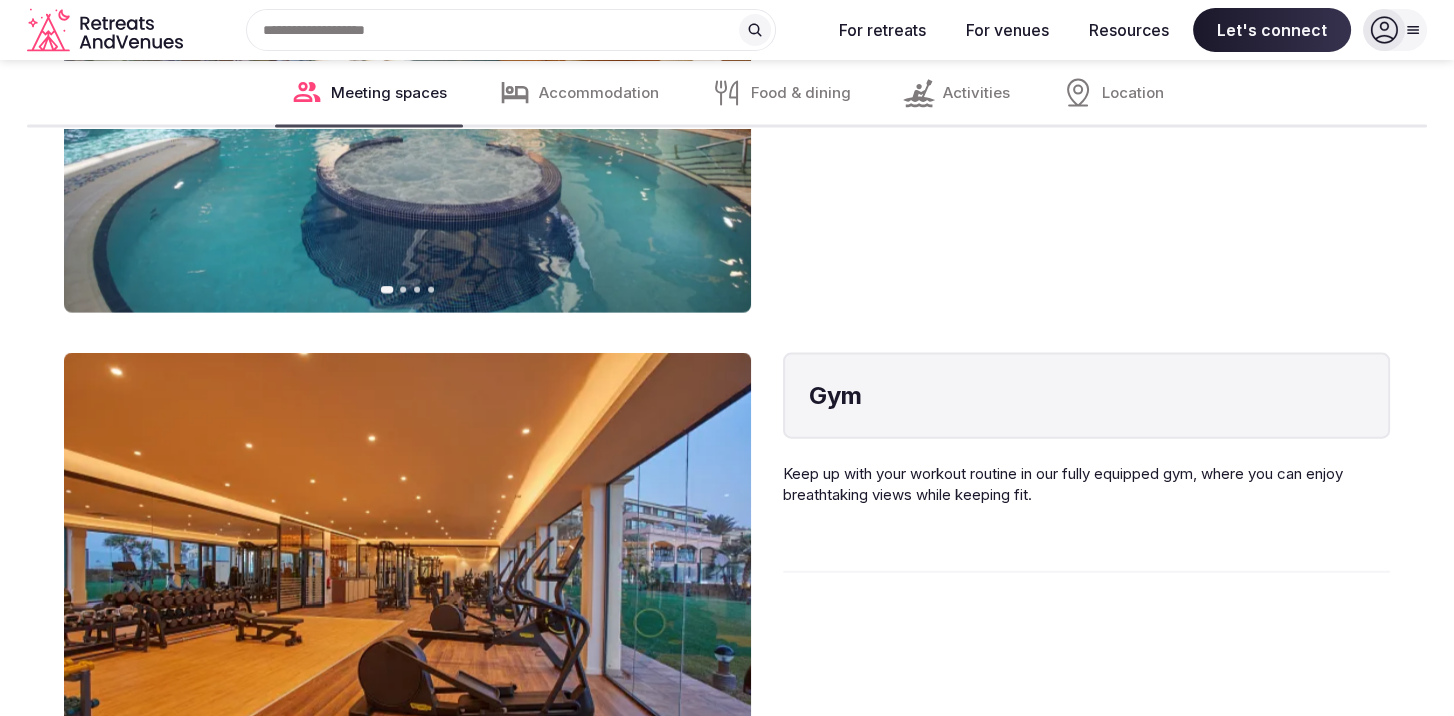 click 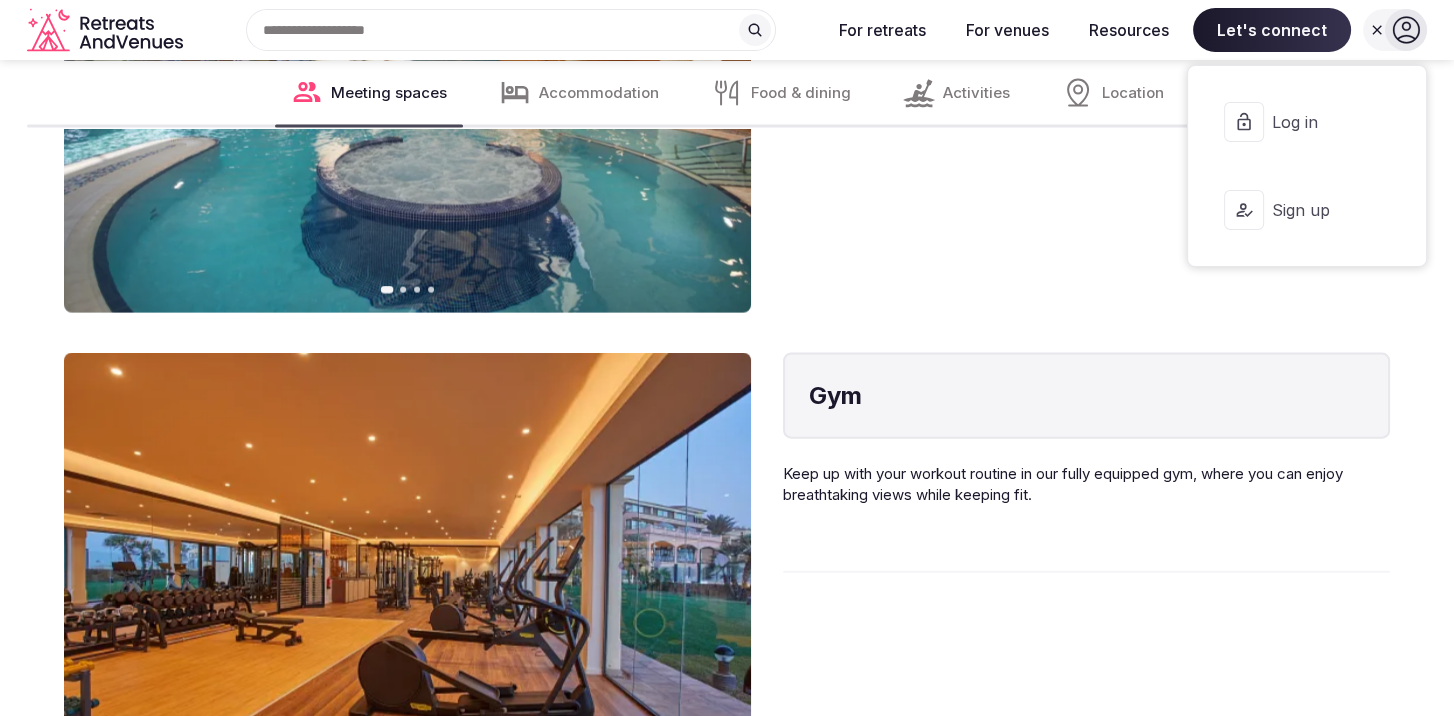 click on "Immerse yourself in an oasis of wellness, and unwind at [BRAND] [BRAND] [COUNTRY] & Spa, the best spa hotel in [CITY]. Imagine a retreat where serenity, tranquility and luxury combine for an unparalleled rejuvenating experience. Designed specifically to boost your well-being, our Secrets Spa is a paradise with a sublime atmosphere of relaxation and renewal. From facial and body treatments to hydrotherapy programs and revitalizing massages, every single detail has been carefully planned to ensure a truly unforgettable spa experience." at bounding box center [1086, 79] 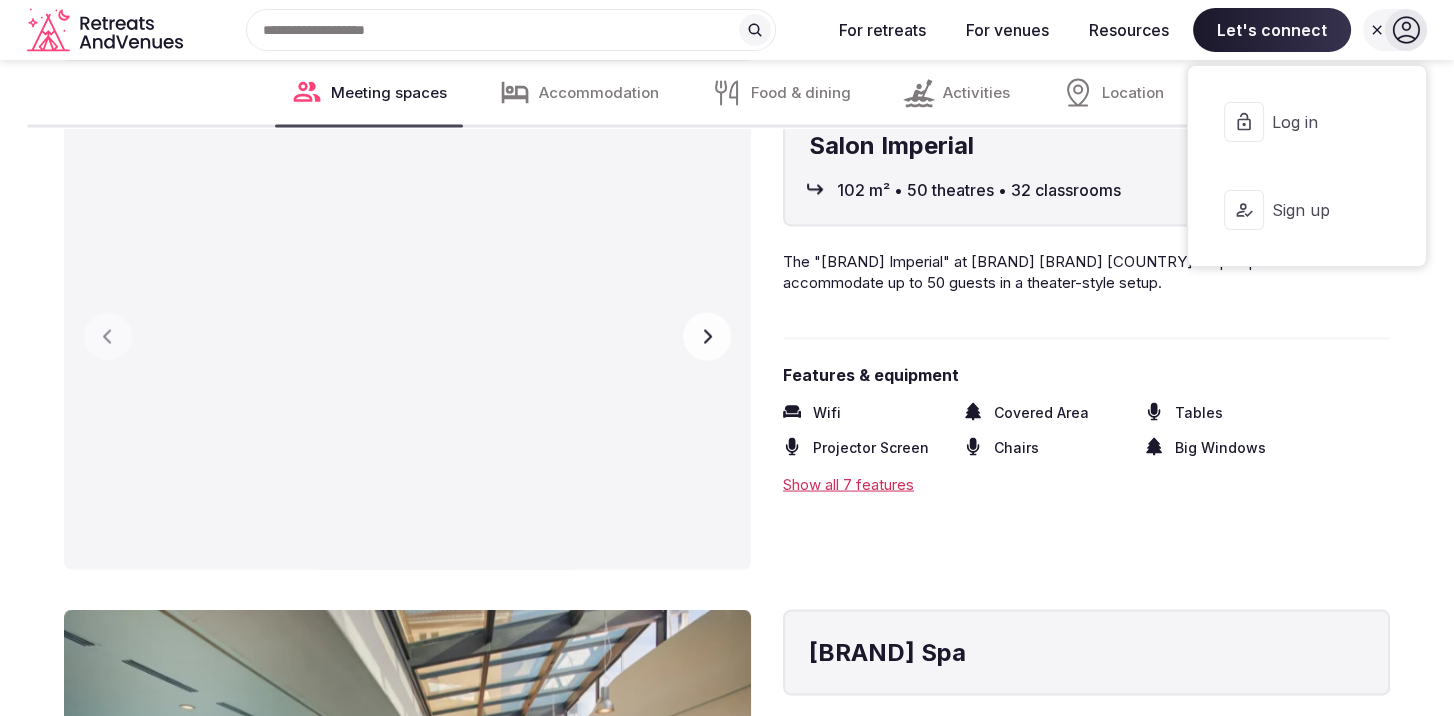 scroll, scrollTop: 4500, scrollLeft: 0, axis: vertical 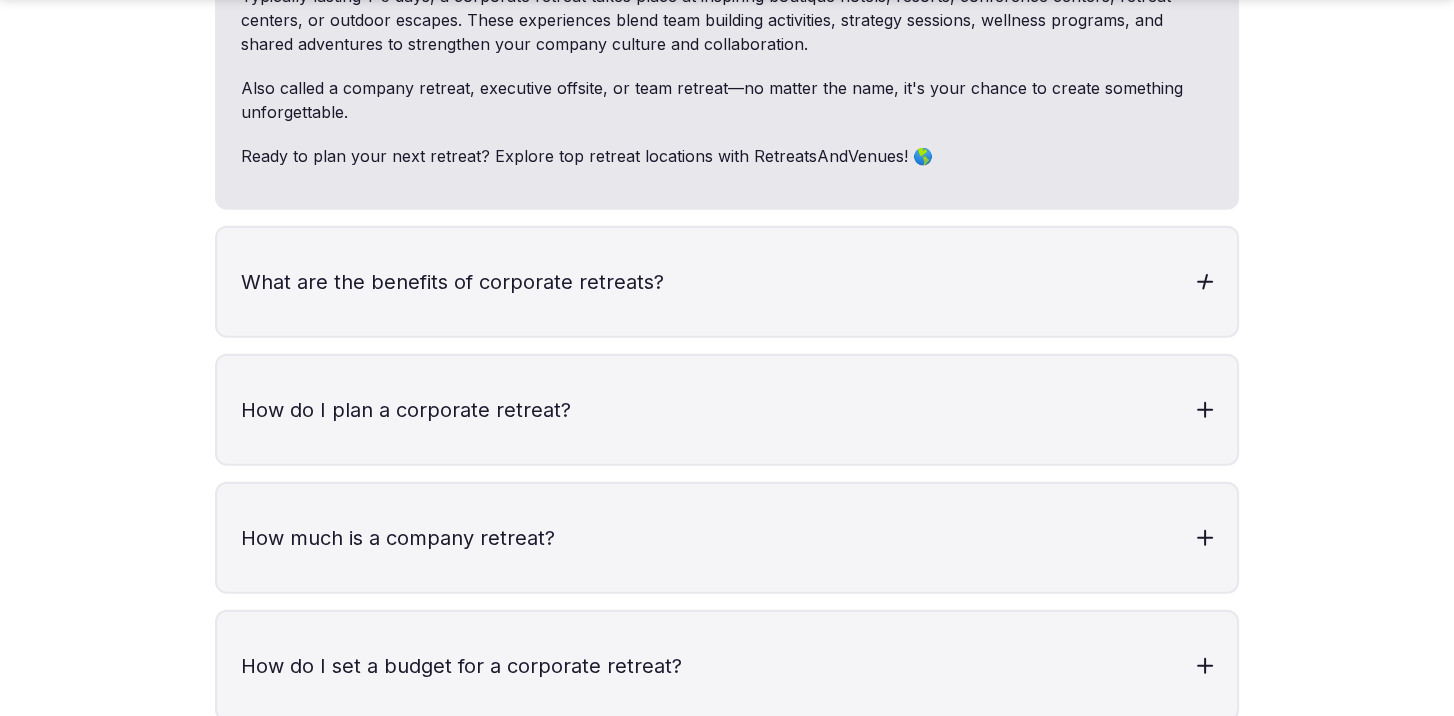 click on "What are the benefits of corporate retreats?" at bounding box center (727, 282) 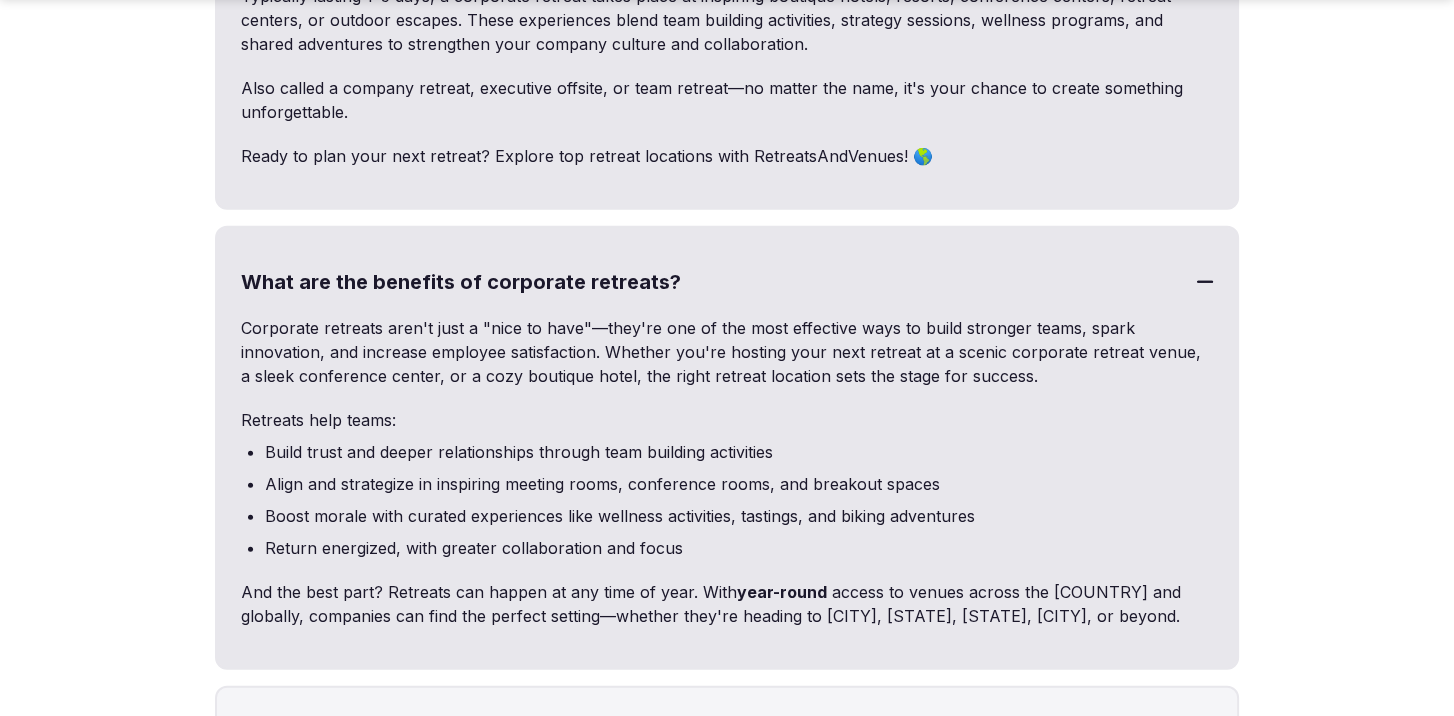 click on "What are the benefits of corporate retreats?" at bounding box center [727, 282] 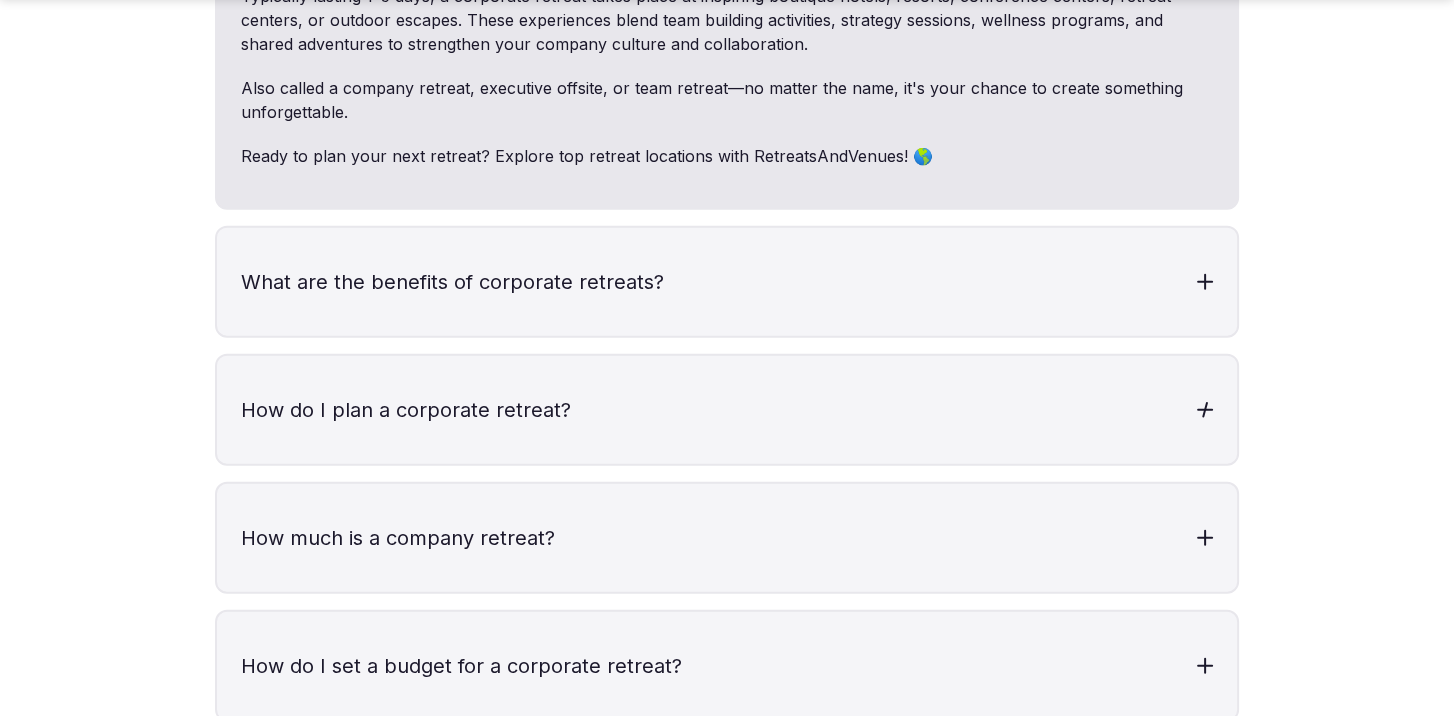 click on "How do I plan a corporate retreat?" at bounding box center (727, 410) 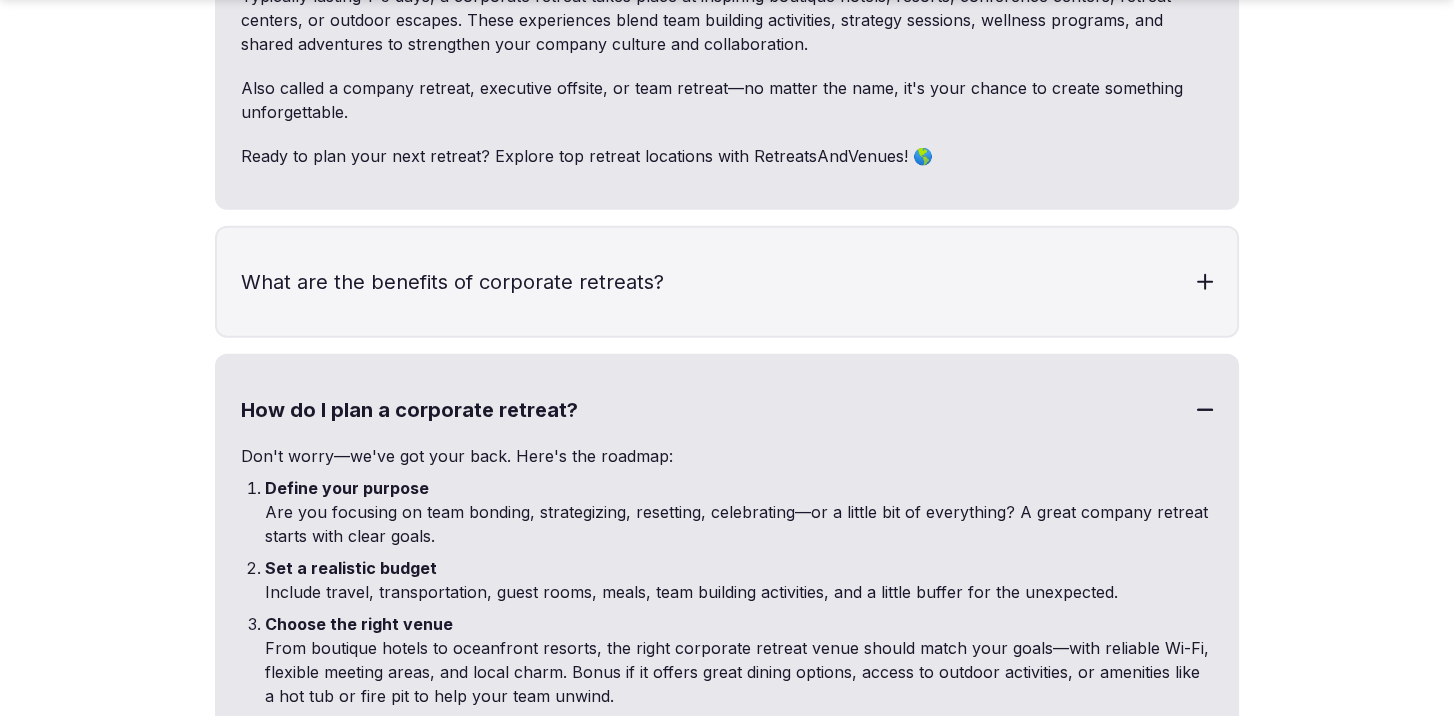 click on "How do I plan a corporate retreat?" at bounding box center [727, 410] 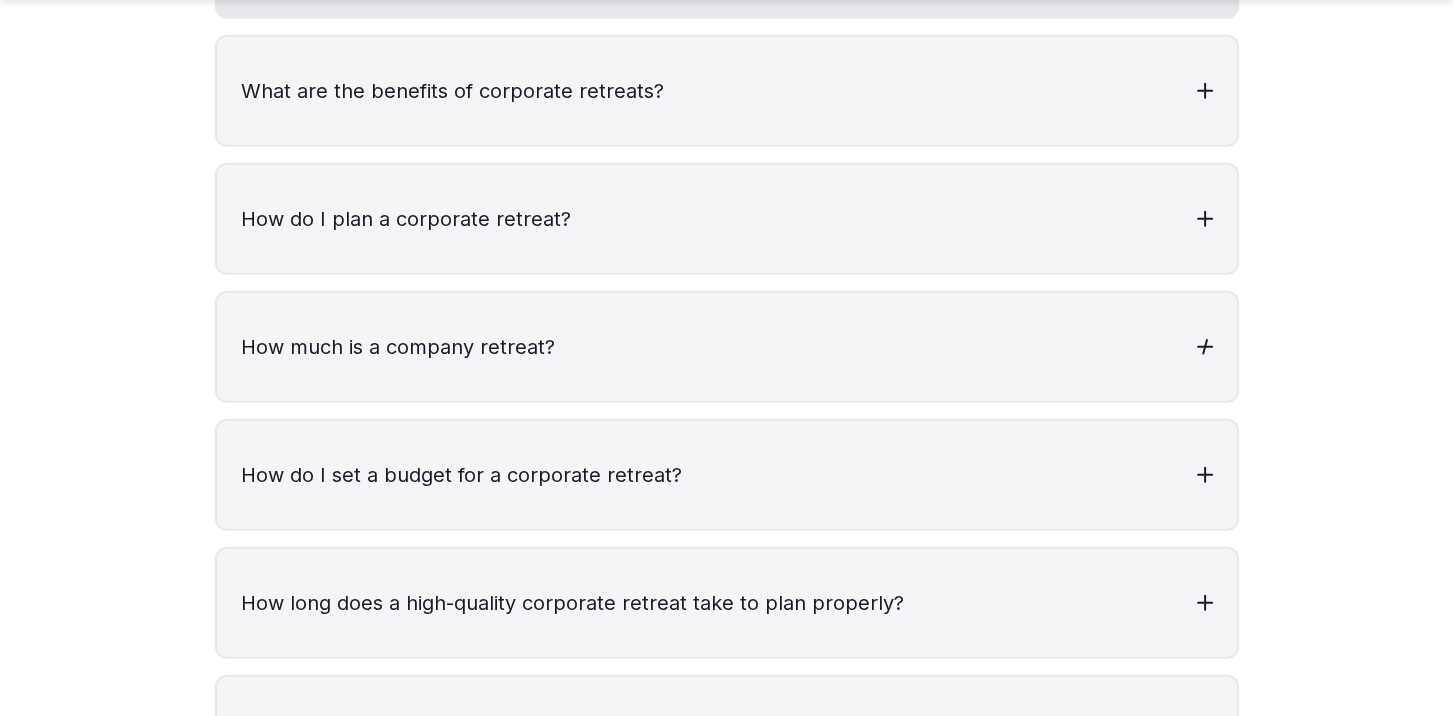 scroll, scrollTop: 6300, scrollLeft: 0, axis: vertical 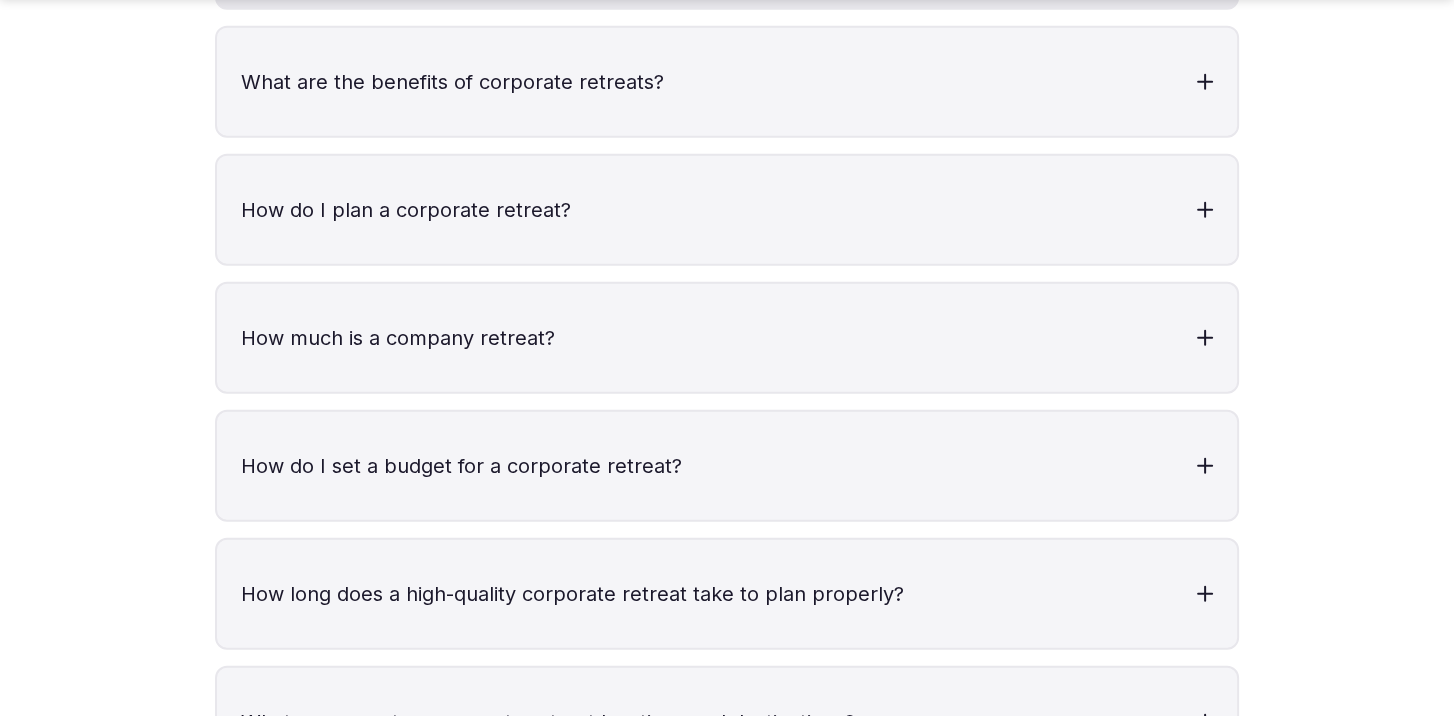 click on "Frequently asked questions What is a corporate retreat? Imagine stepping away from the daily grind and gathering your team at a stunning corporate retreat venue—where big ideas flow, relationships deepen, and fresh energy sparks. That's the magic of a corporate retreat. Typically lasting 1–5 days, a corporate retreat takes place at inspiring boutique hotels, resorts, conference centers, retreat centers, or outdoor escapes. These experiences blend team building activities, strategy sessions, wellness programs, and shared adventures to strengthen your company culture and collaboration. Also called a company retreat, executive offsite, or team retreat—no matter the name, it's your chance to create something unforgettable. Ready to plan your next retreat? Explore top retreat locations with RetreatsAndVenues! 🌎 What are the benefits of corporate retreats? Retreats help teams: Build trust and deeper relationships through team building activities Return energized, with greater collaboration and focus" at bounding box center [727, 392] 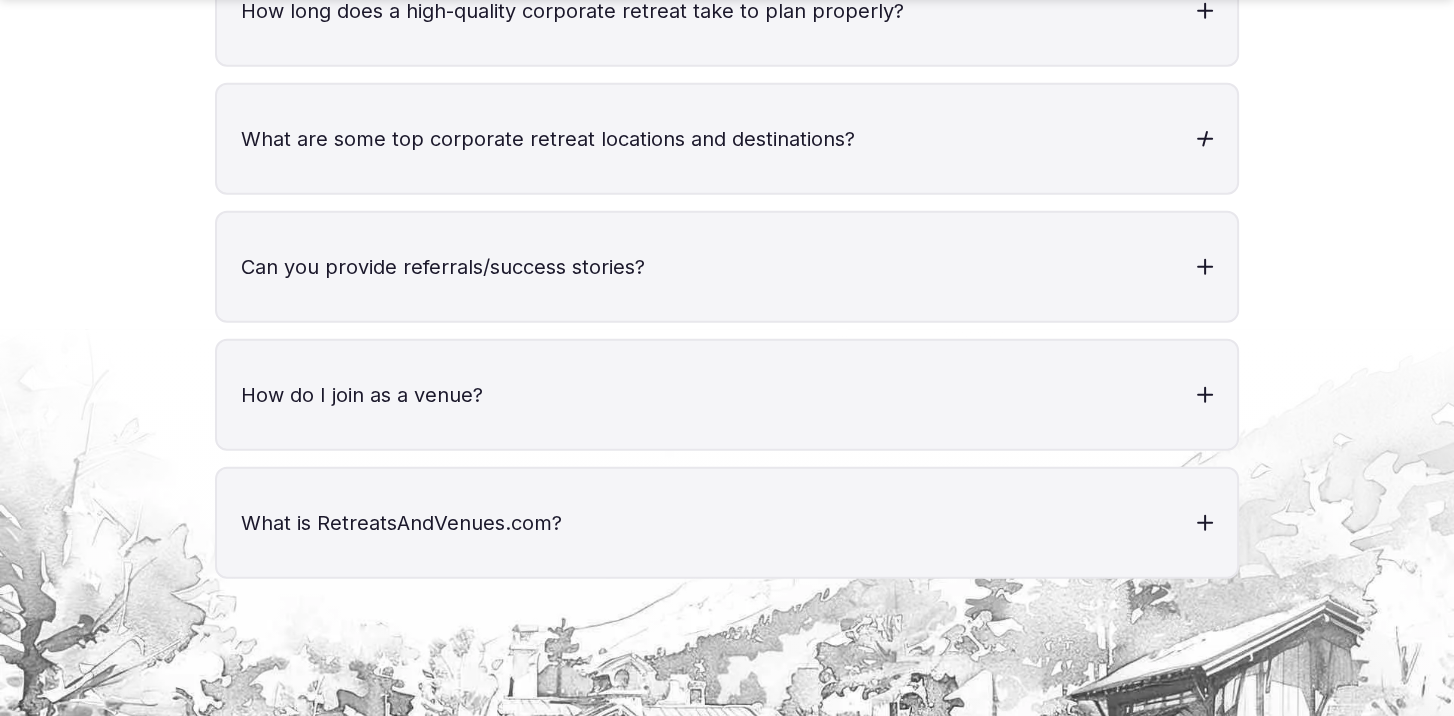 scroll, scrollTop: 7000, scrollLeft: 0, axis: vertical 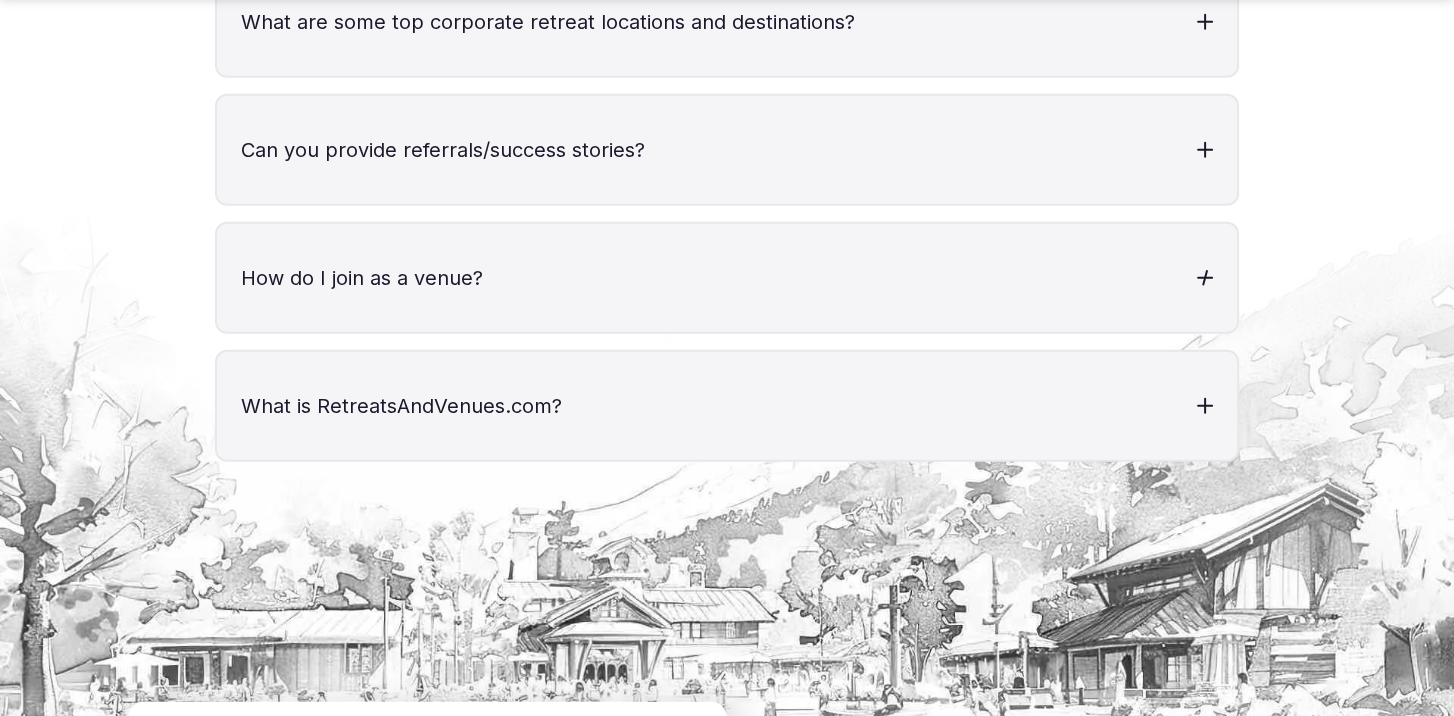 click on "How do I join as a venue?" at bounding box center (727, 278) 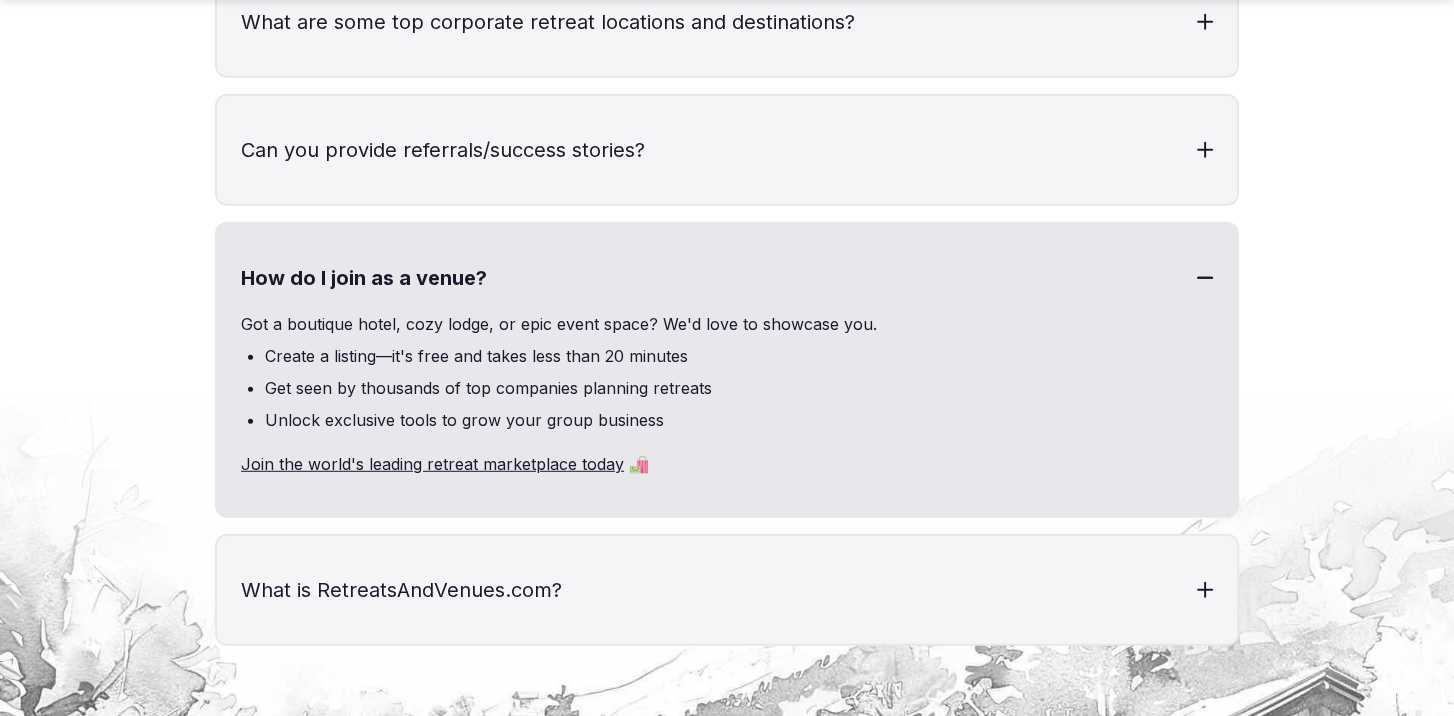 click on "How do I join as a venue?" at bounding box center [727, 278] 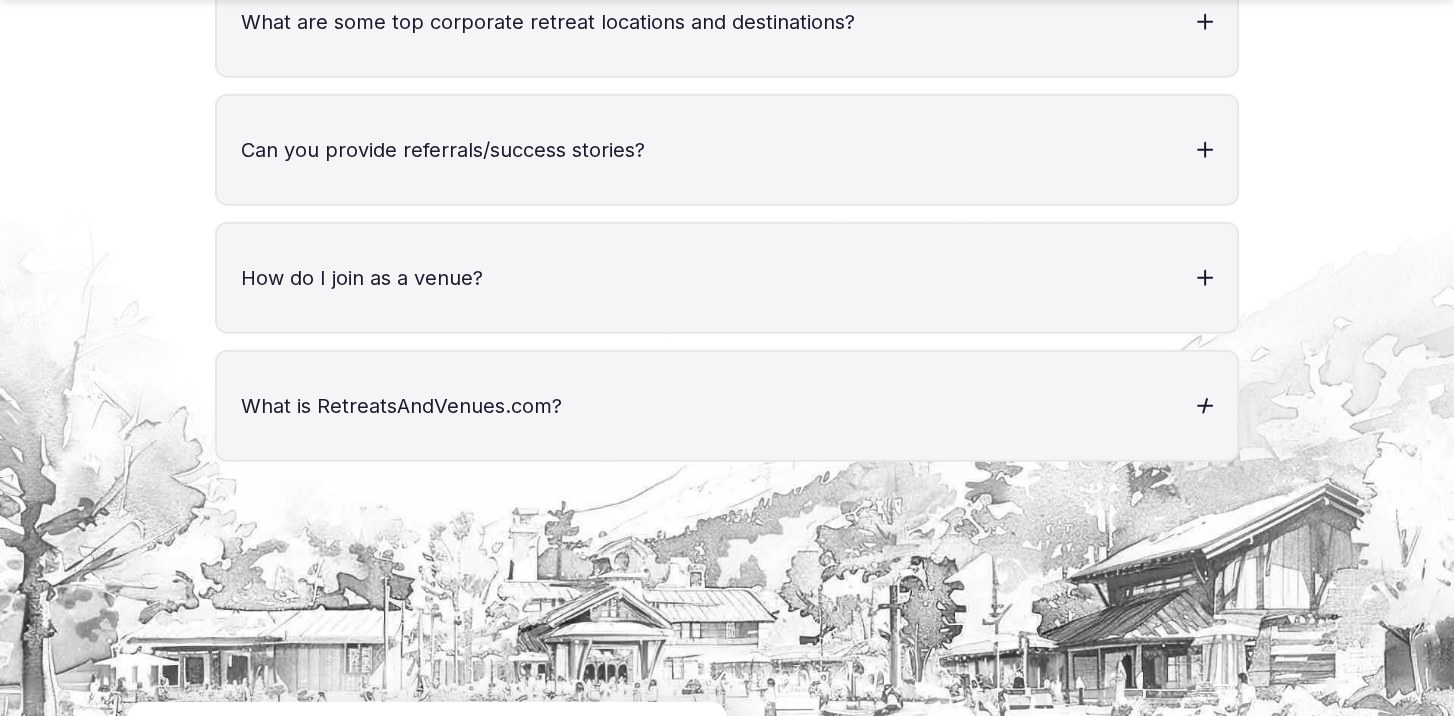 click on "What is RetreatsAndVenues.com?" at bounding box center (727, 406) 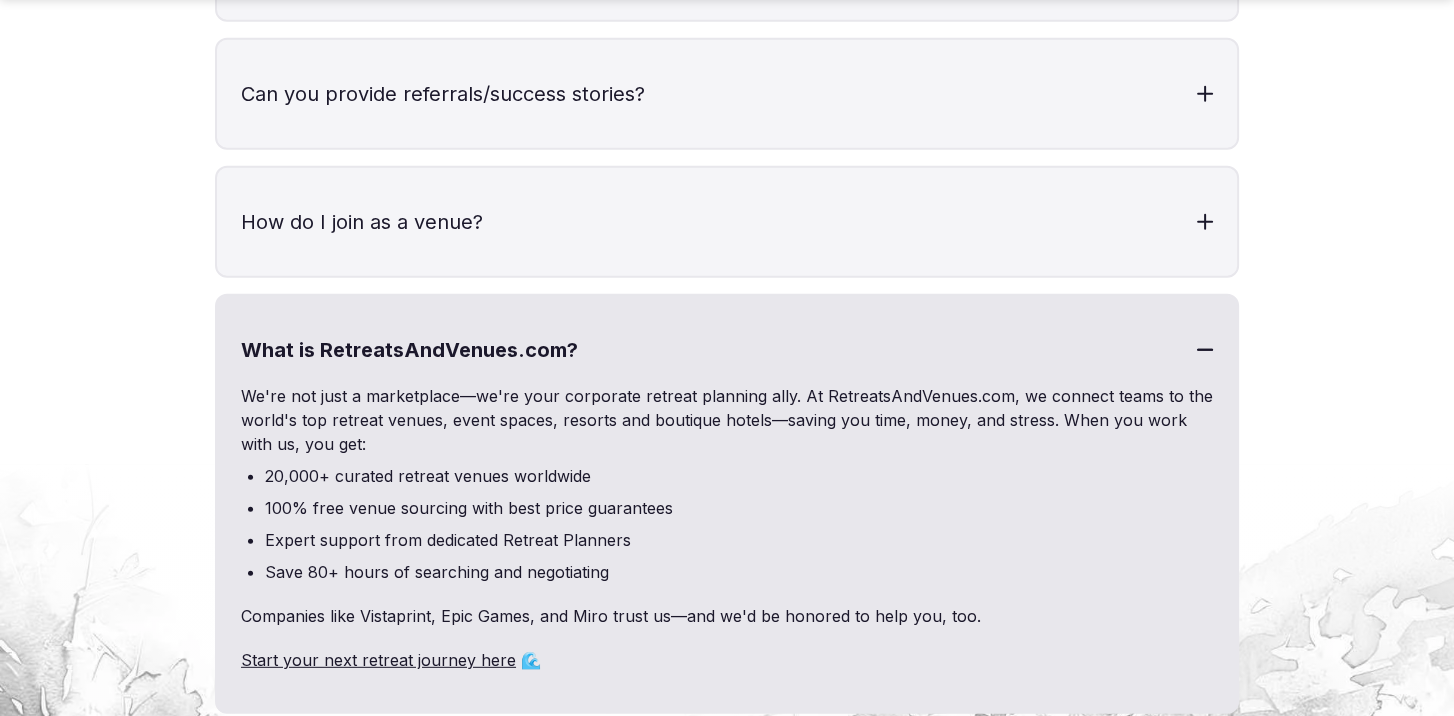 scroll, scrollTop: 7100, scrollLeft: 0, axis: vertical 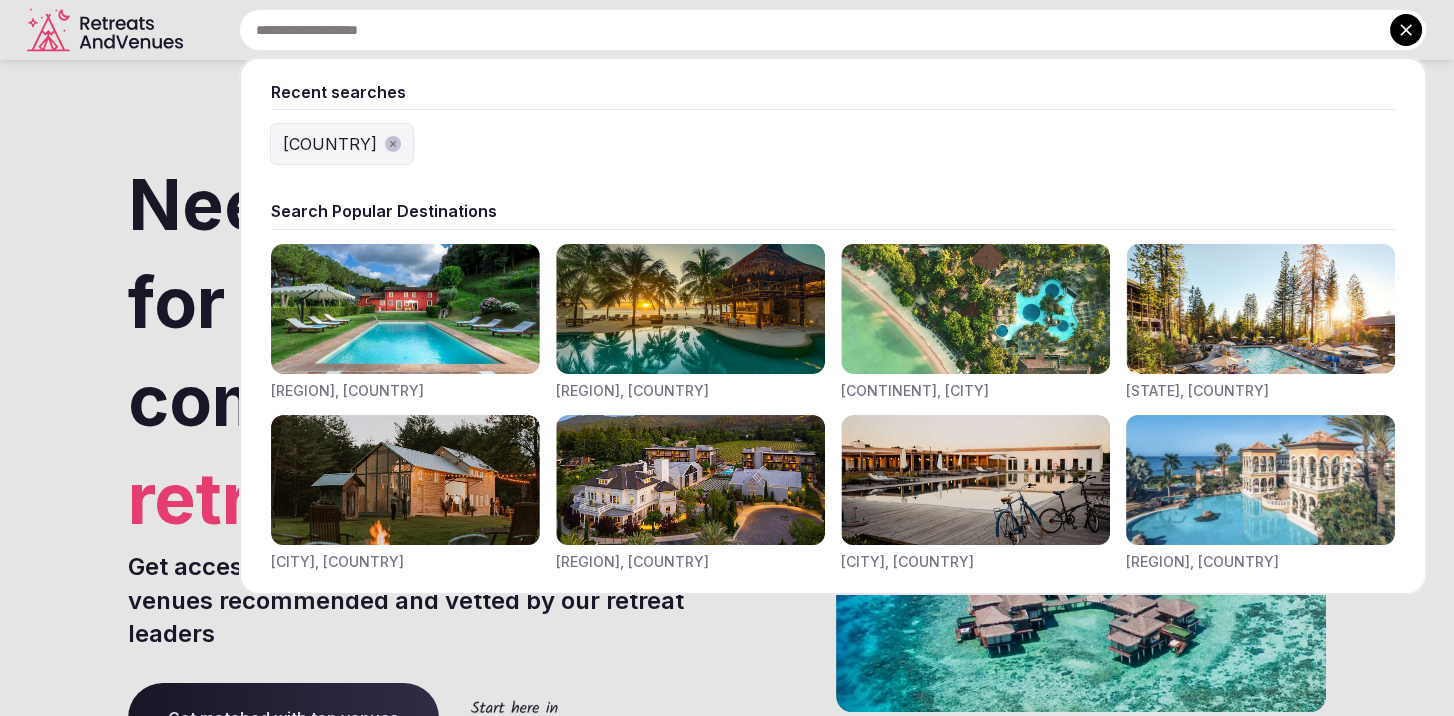 click at bounding box center (833, 30) 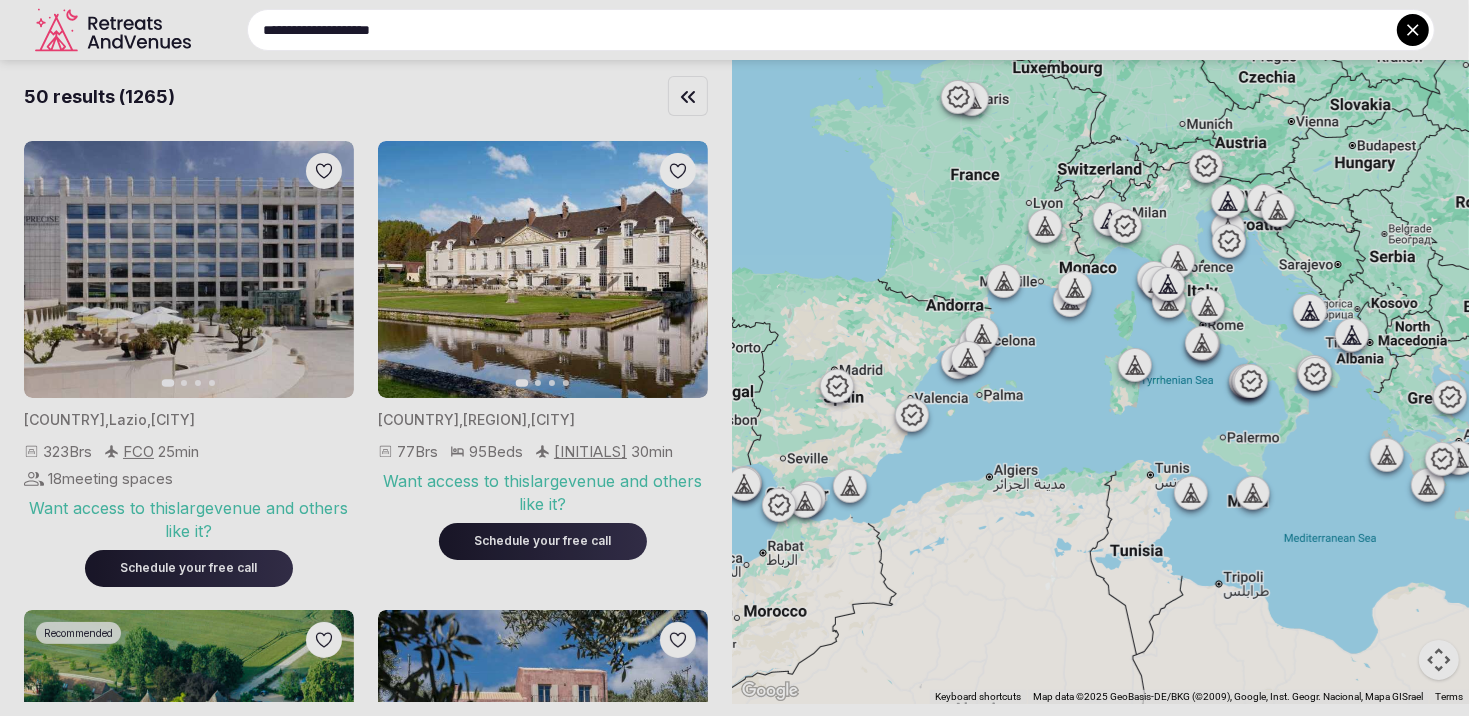 type on "**********" 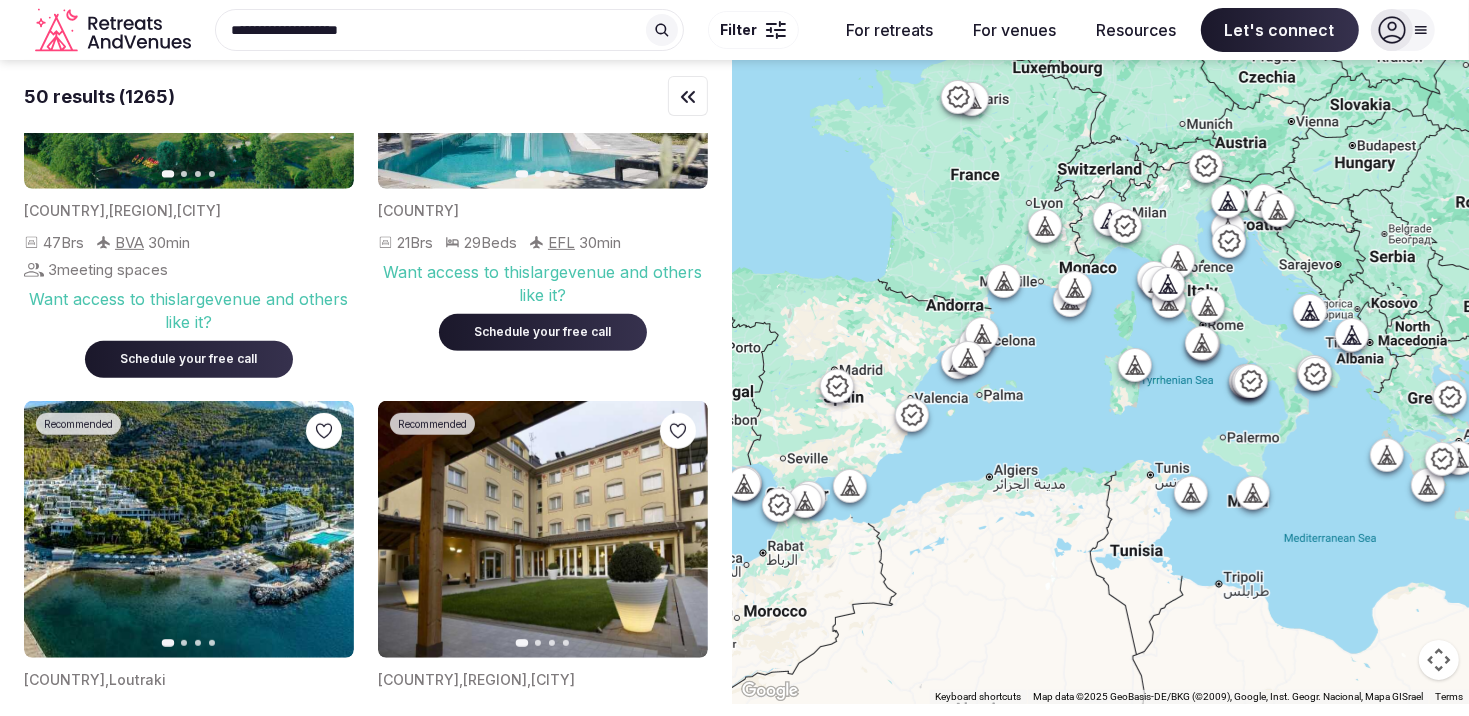 scroll, scrollTop: 943, scrollLeft: 0, axis: vertical 